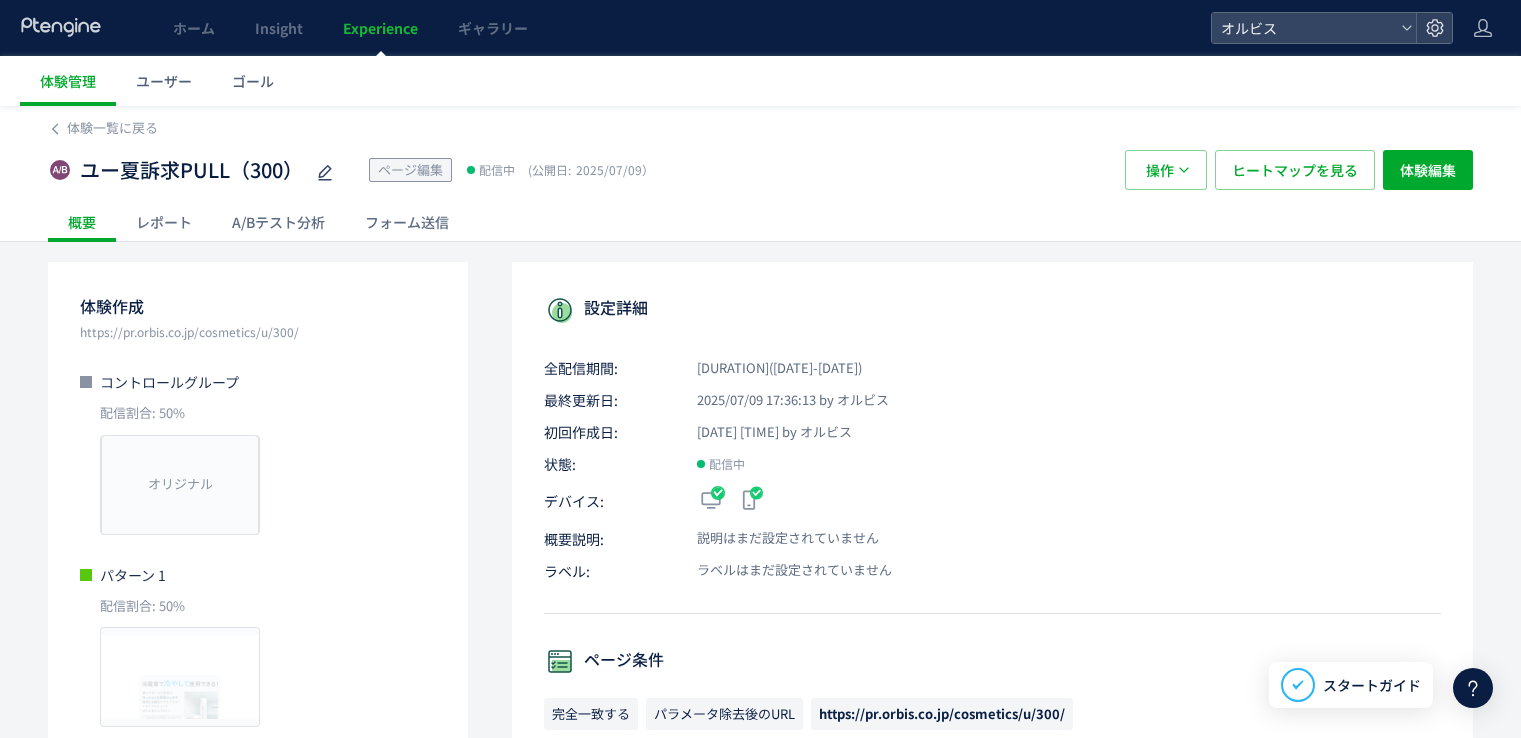 scroll, scrollTop: 0, scrollLeft: 0, axis: both 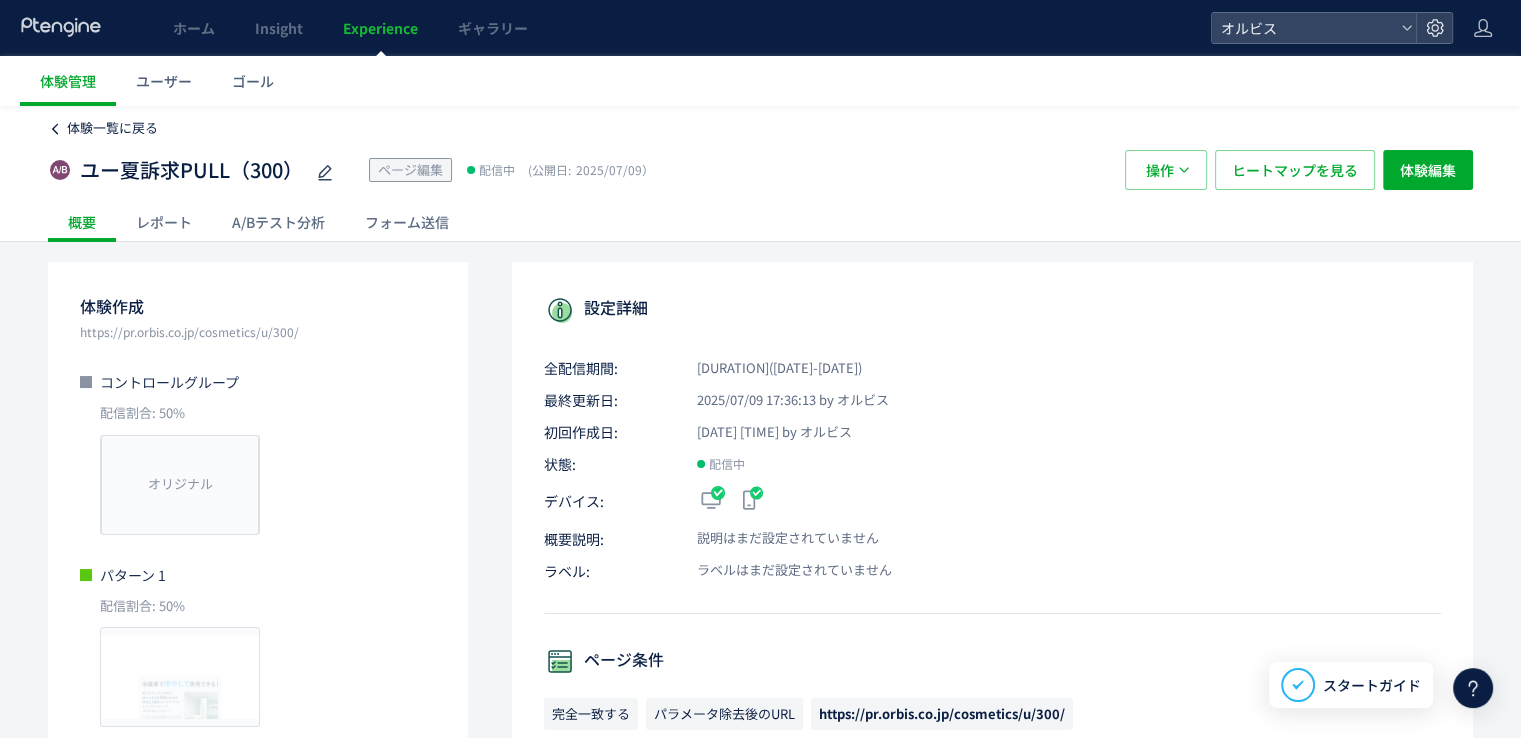 click on "体験一覧に戻る" 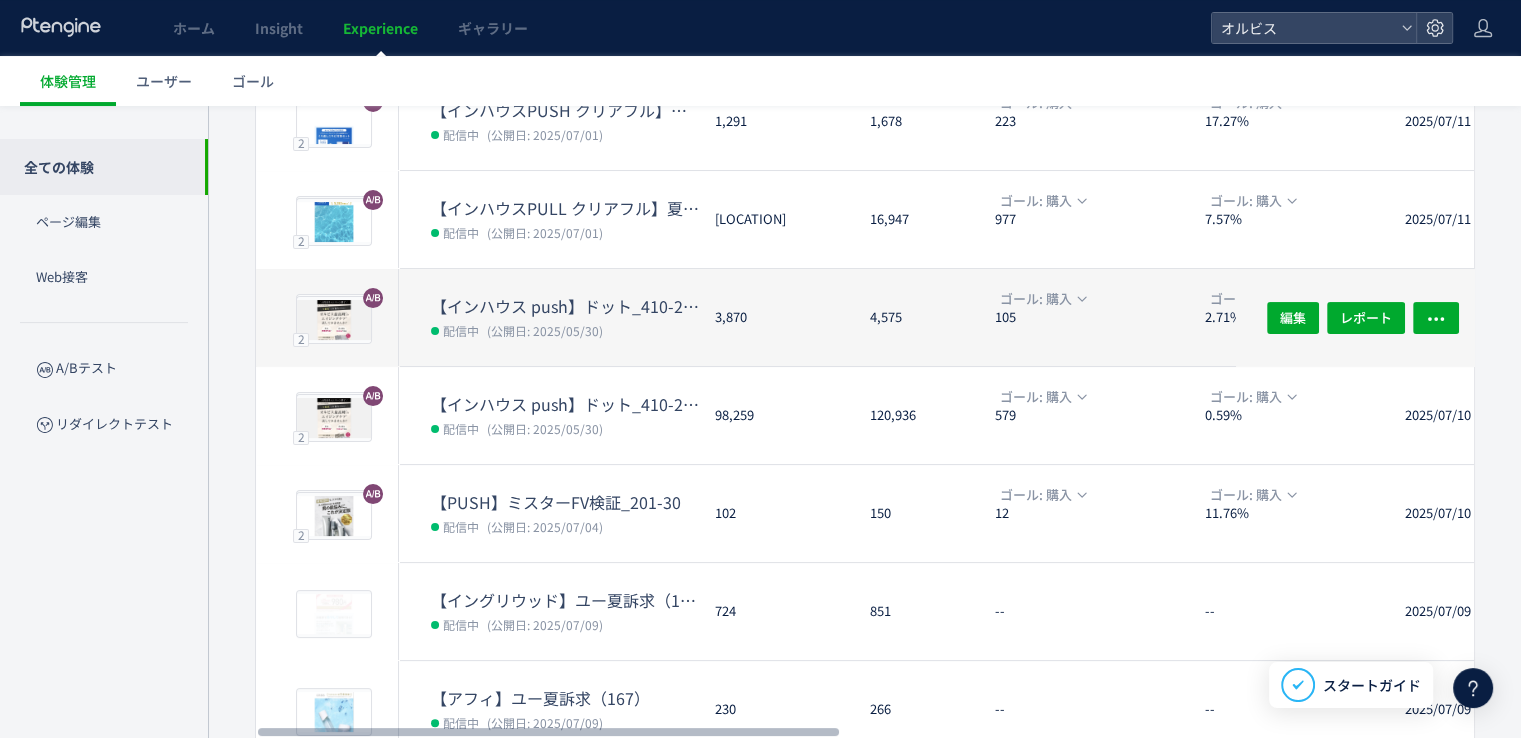 scroll, scrollTop: 564, scrollLeft: 0, axis: vertical 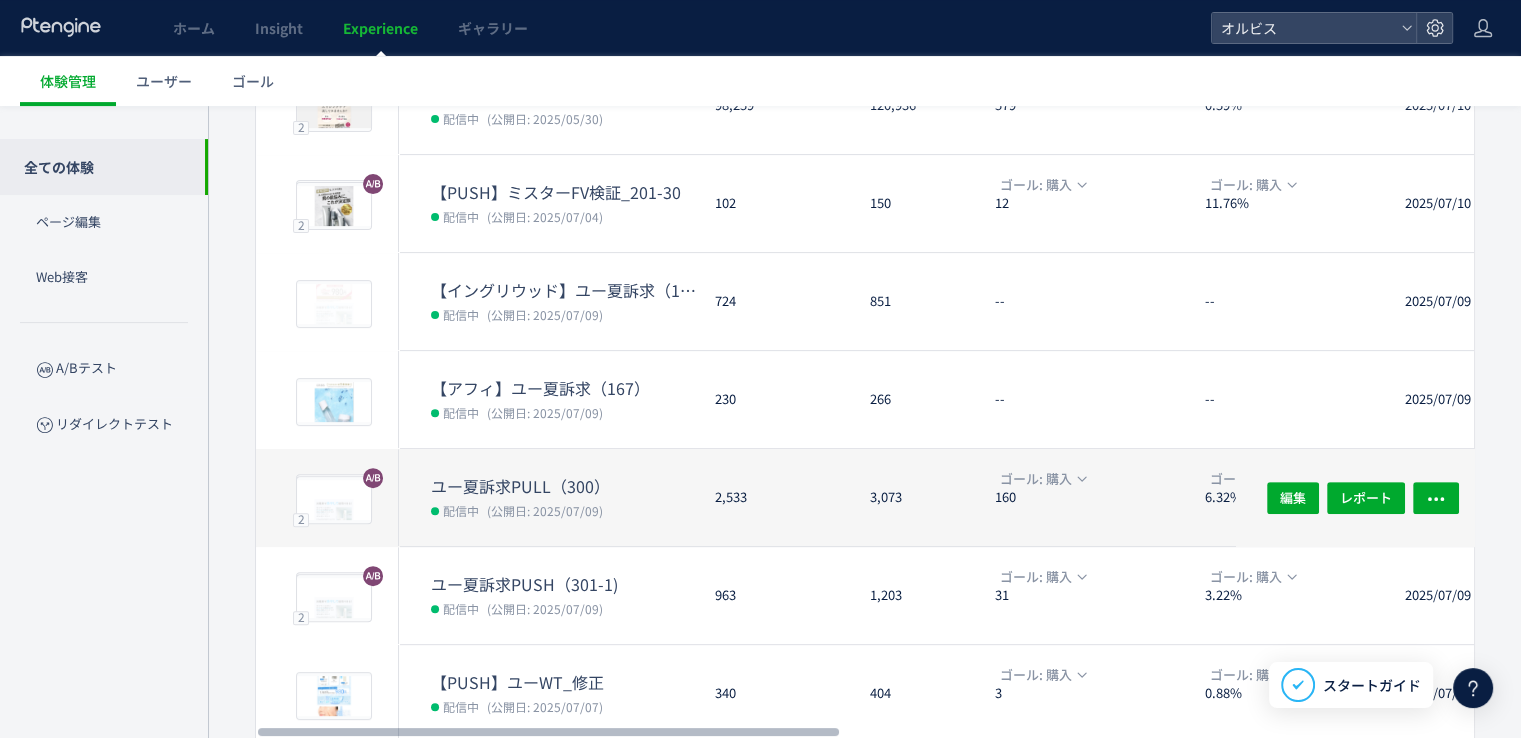 click on "(公開日: 2025/07/09)" at bounding box center [545, 510] 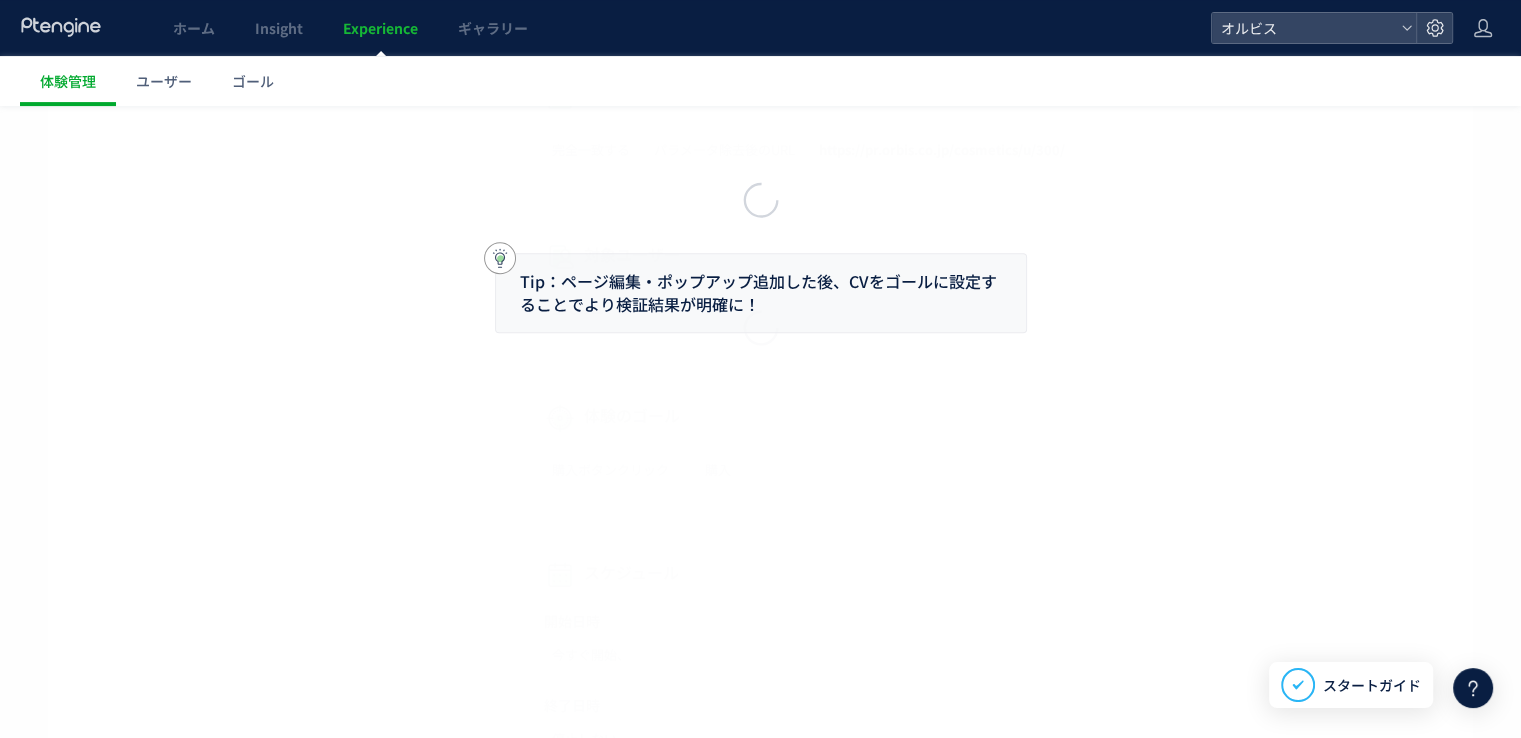scroll, scrollTop: 0, scrollLeft: 0, axis: both 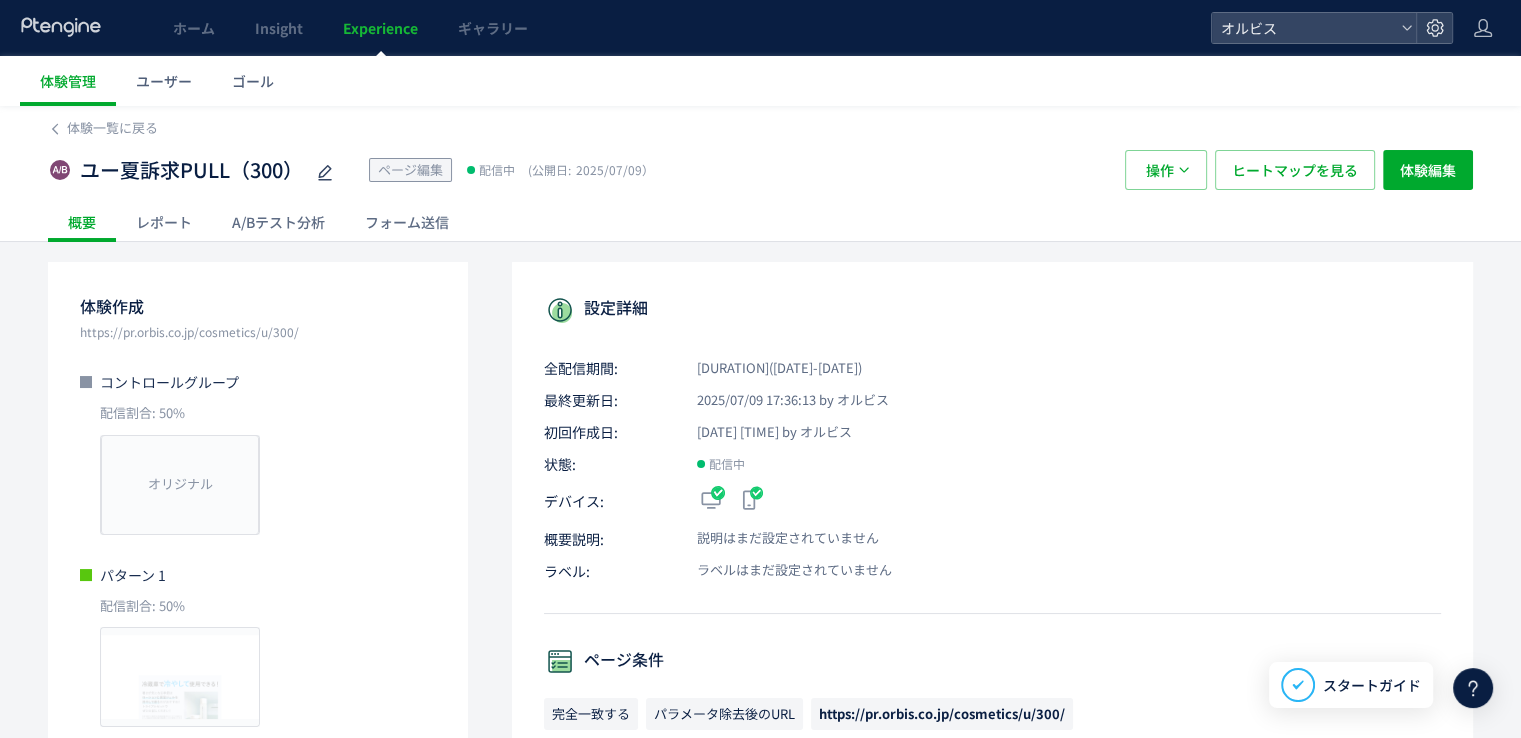 click on "A/Bテスト分析" 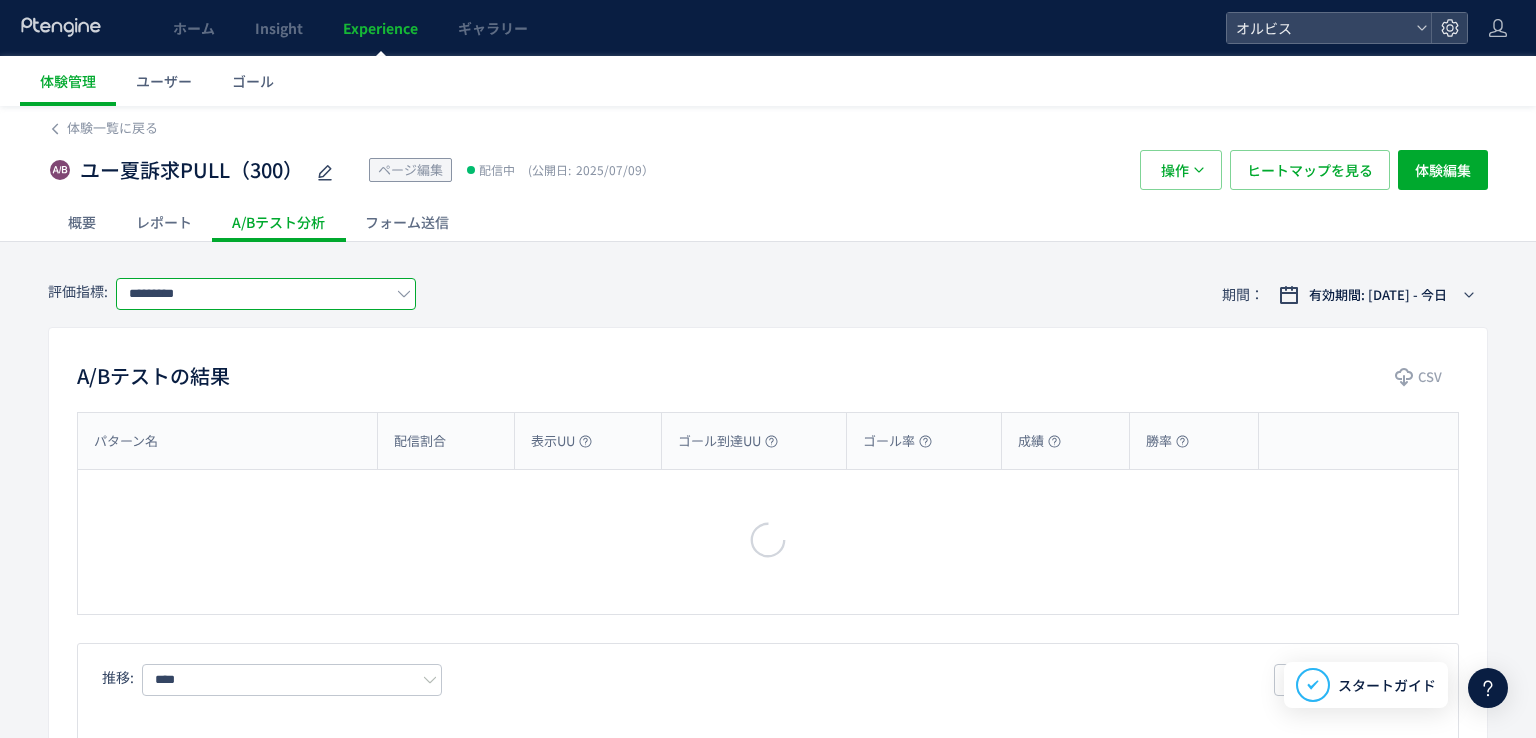 click on "*********" 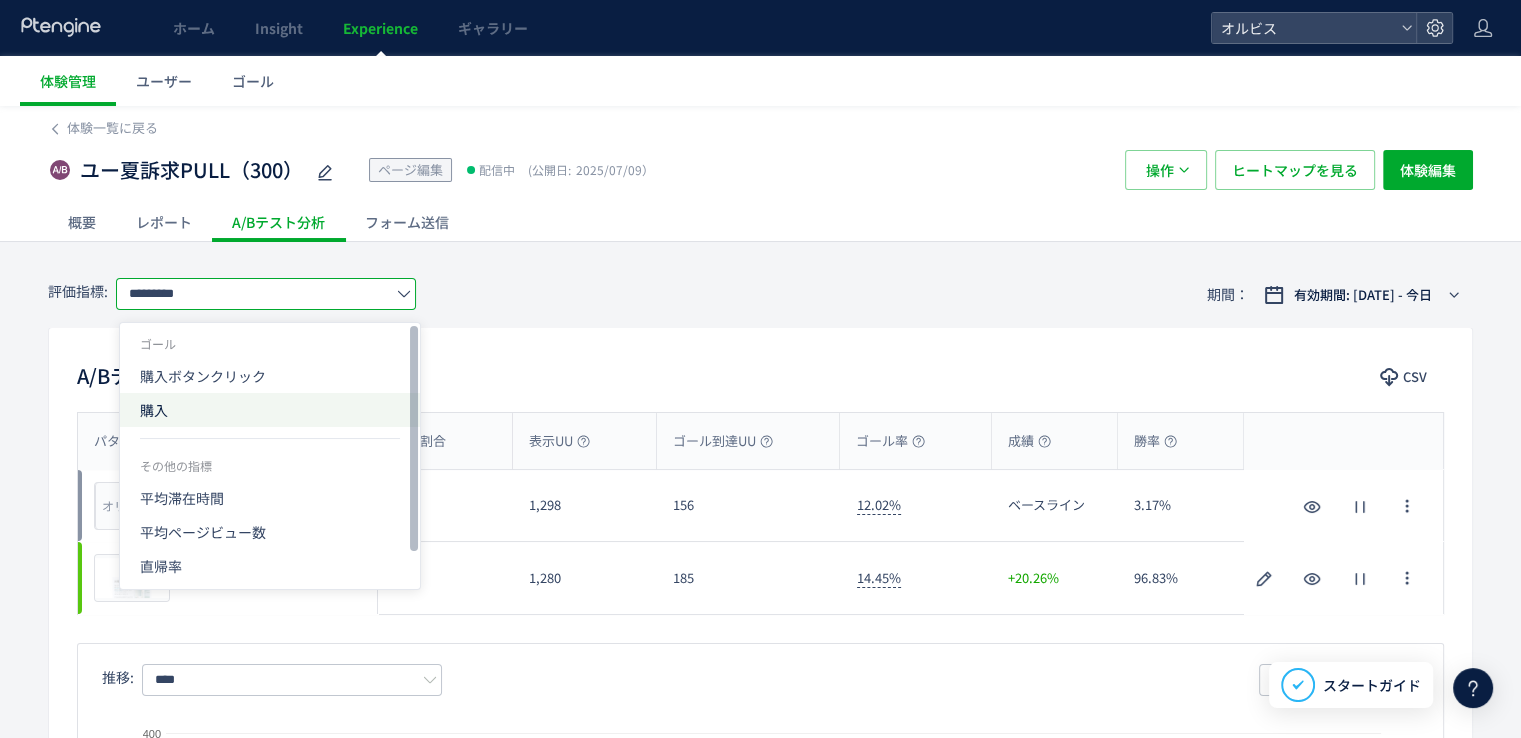 click on "購入" 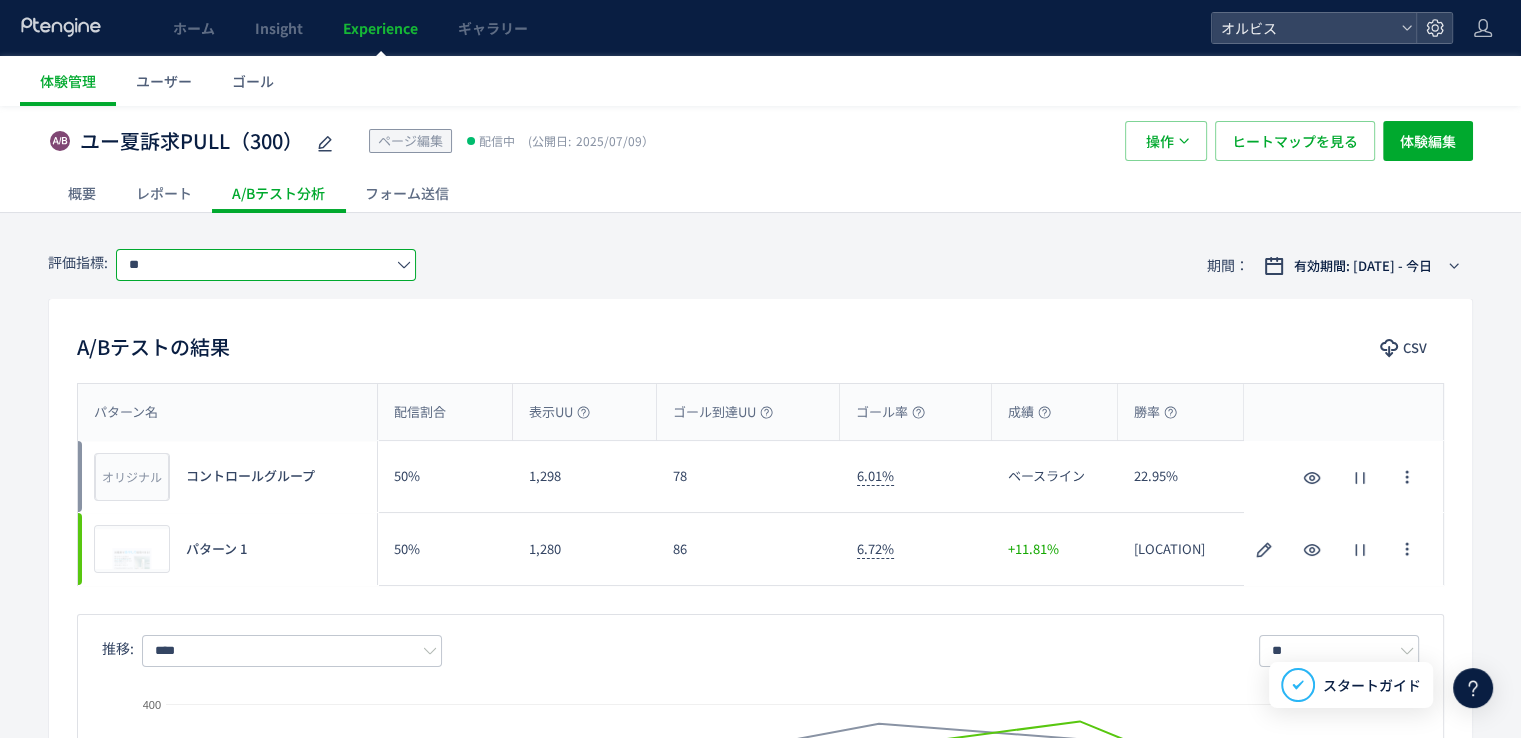 scroll, scrollTop: 35, scrollLeft: 0, axis: vertical 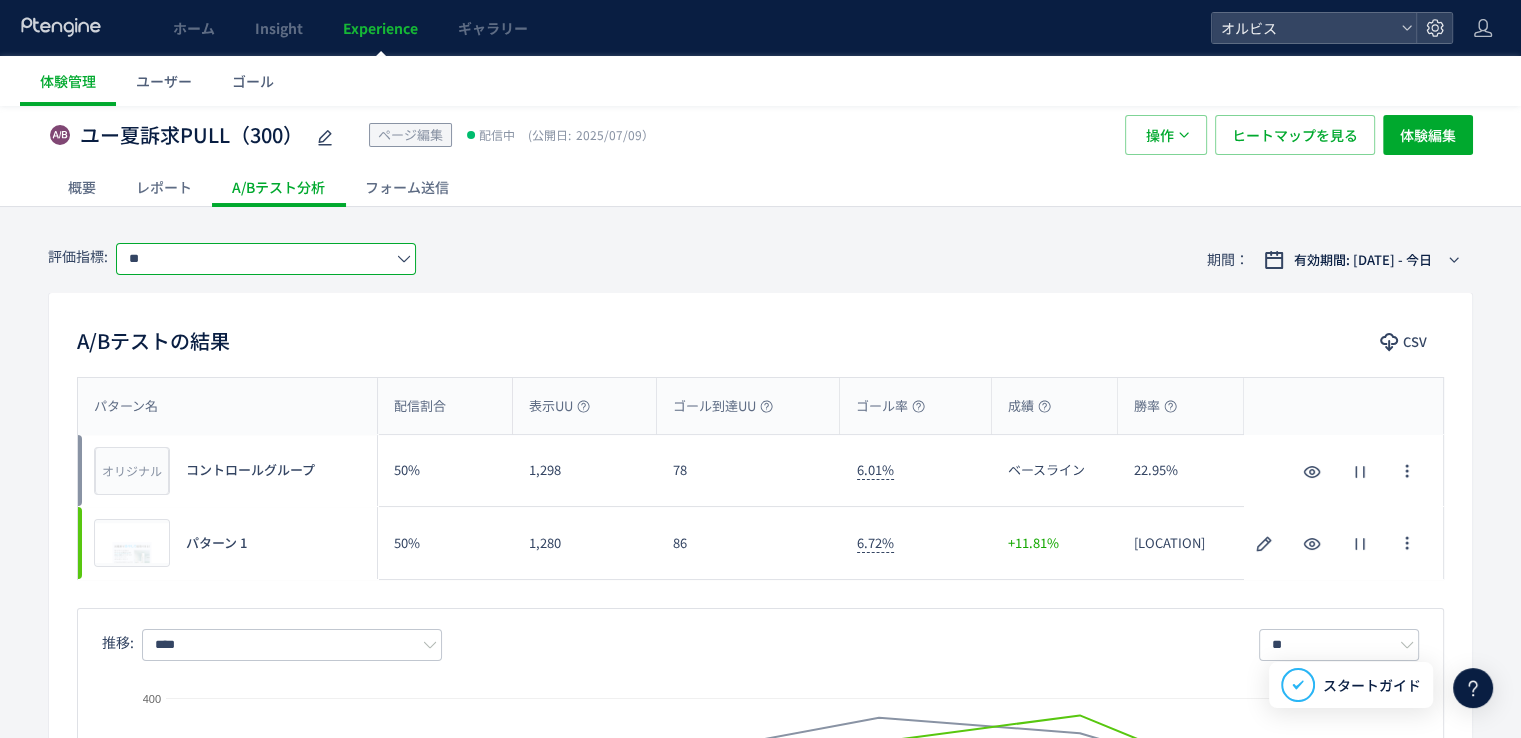 click on "**" 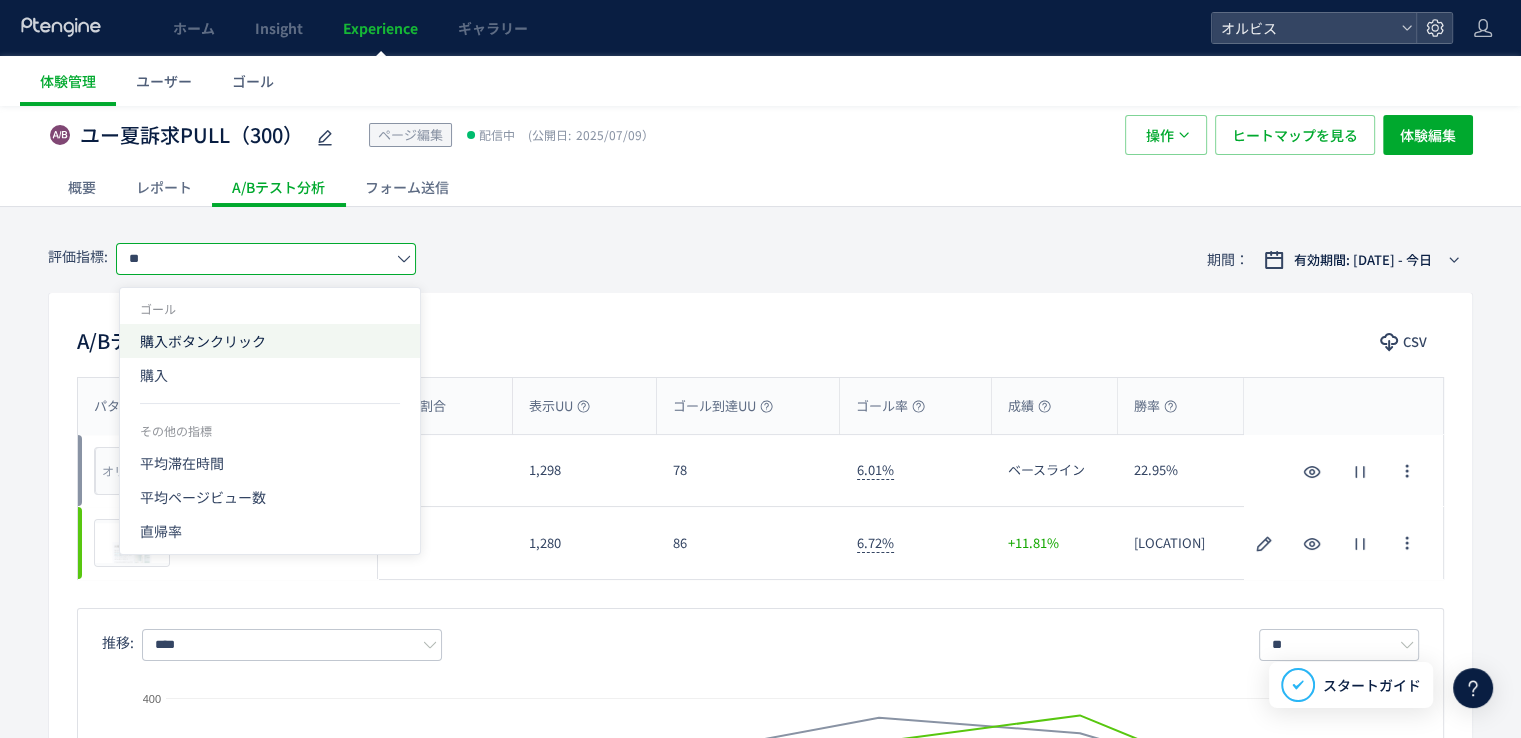 click on "購入ボタンクリック" 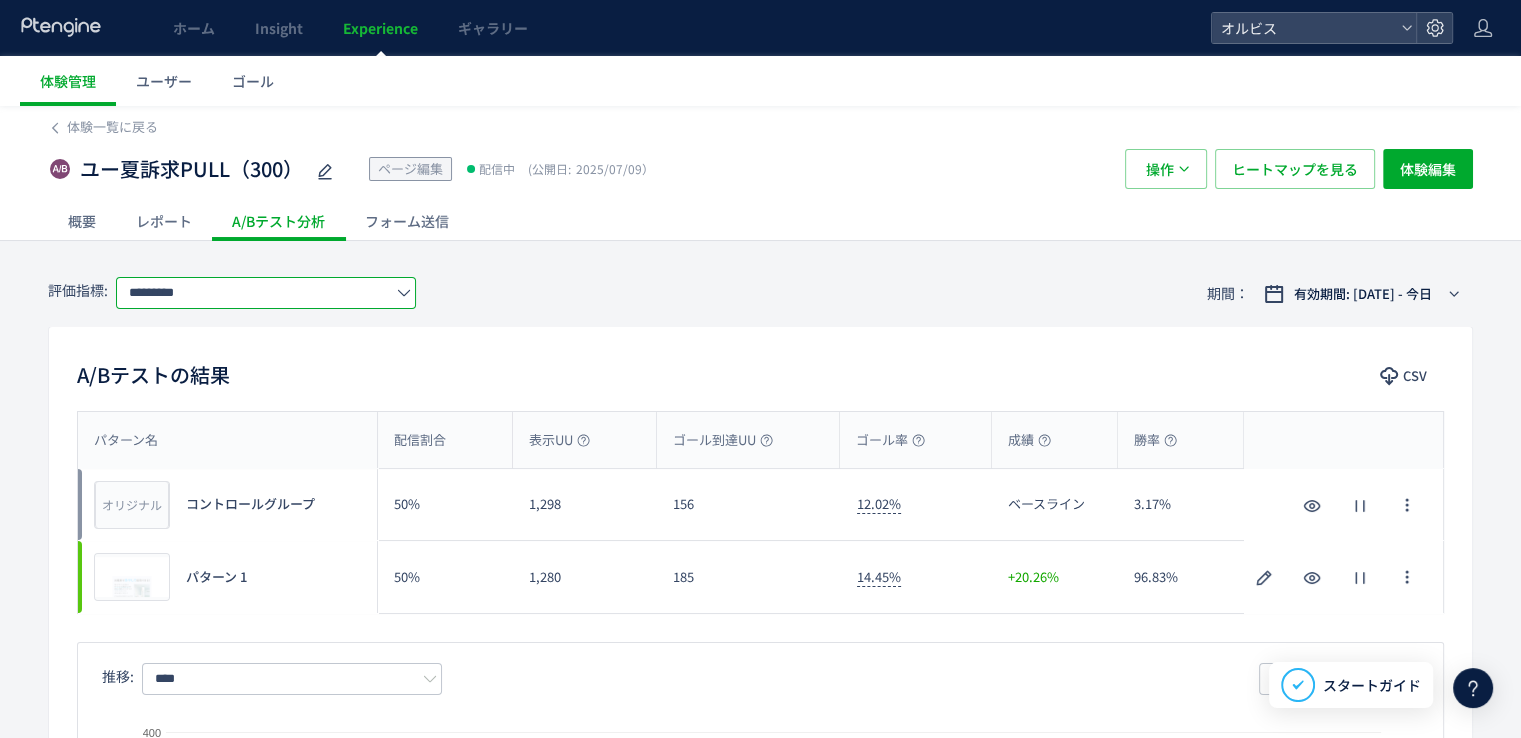 scroll, scrollTop: 0, scrollLeft: 0, axis: both 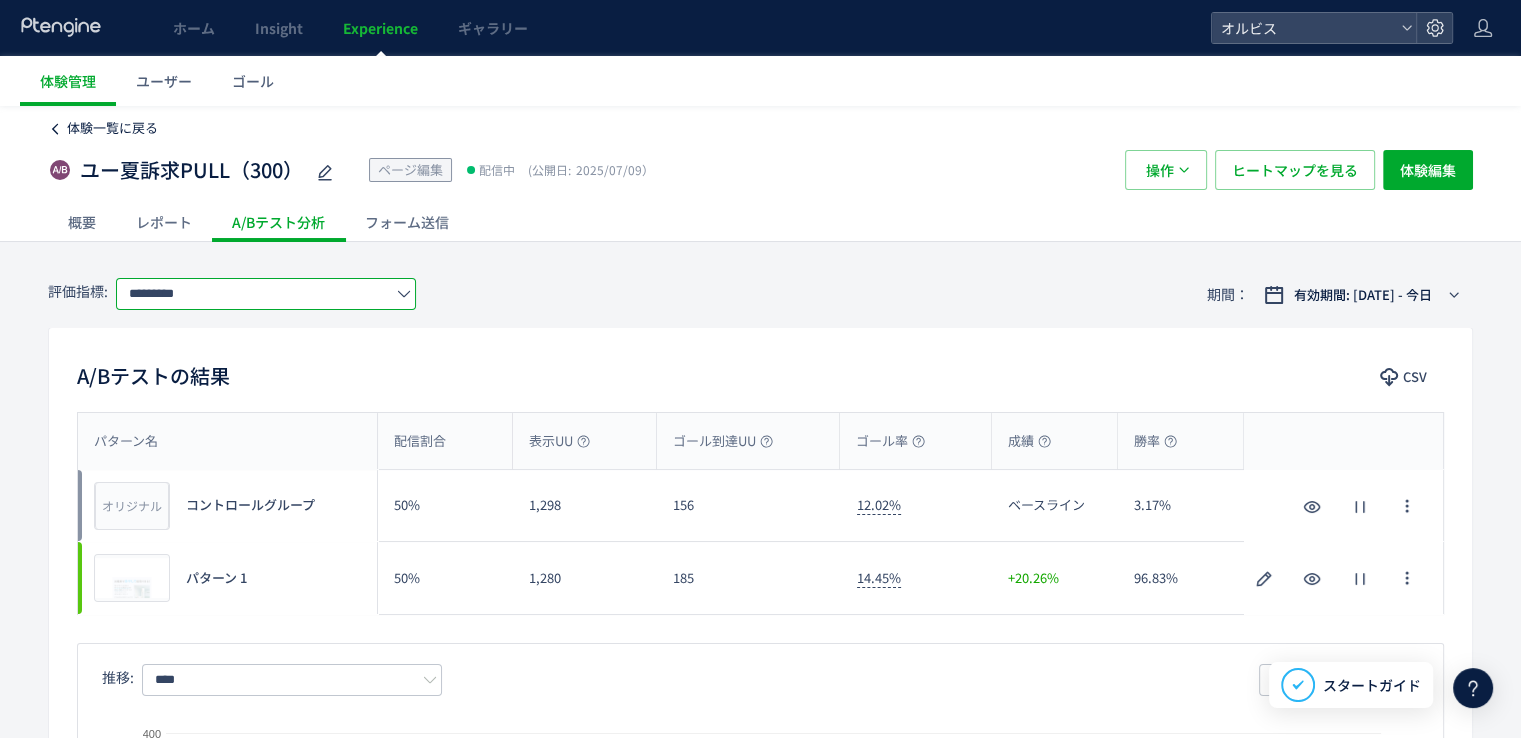 click 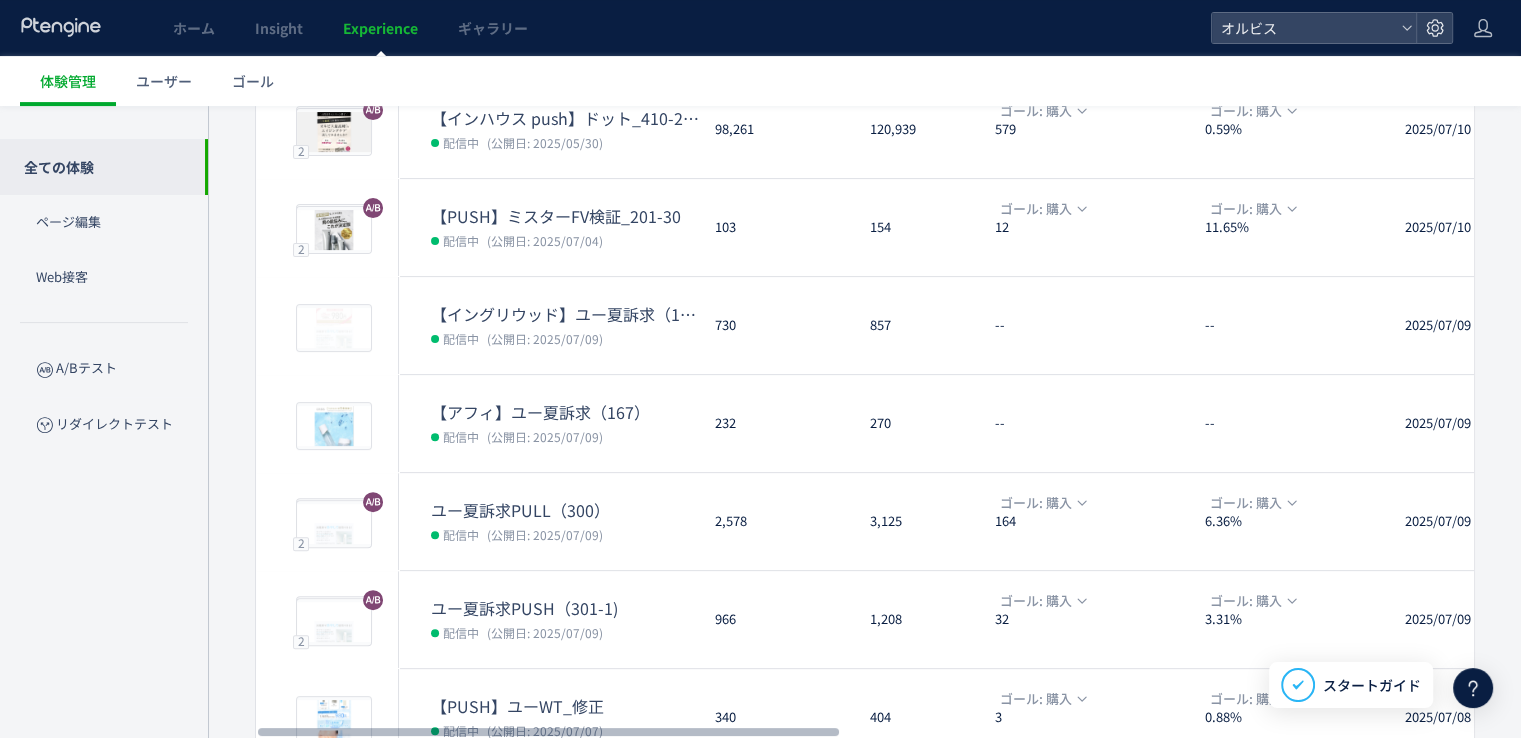 scroll, scrollTop: 544, scrollLeft: 0, axis: vertical 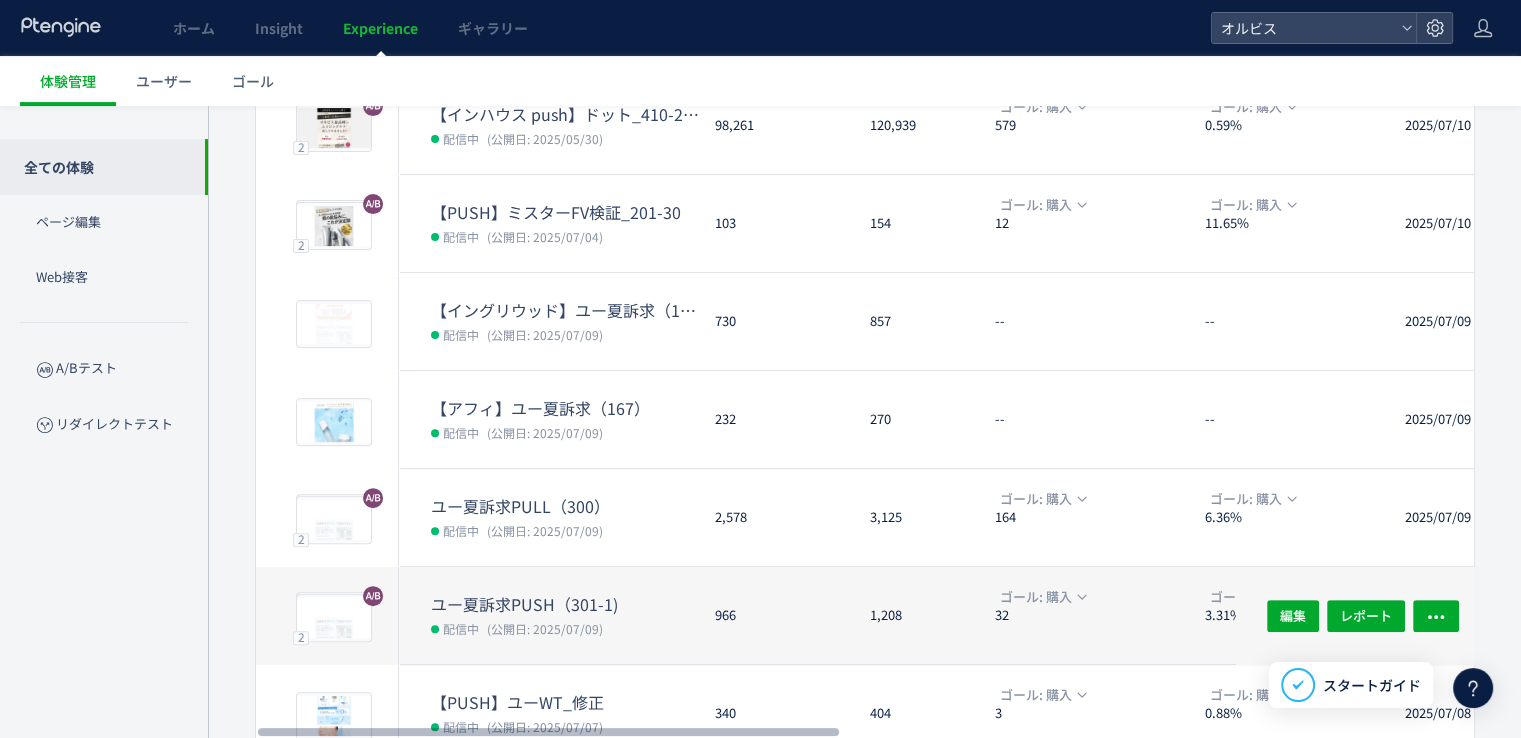 click on "ユー夏訴求PUSH（301-1) 配信中 (公開日: [DATE])" 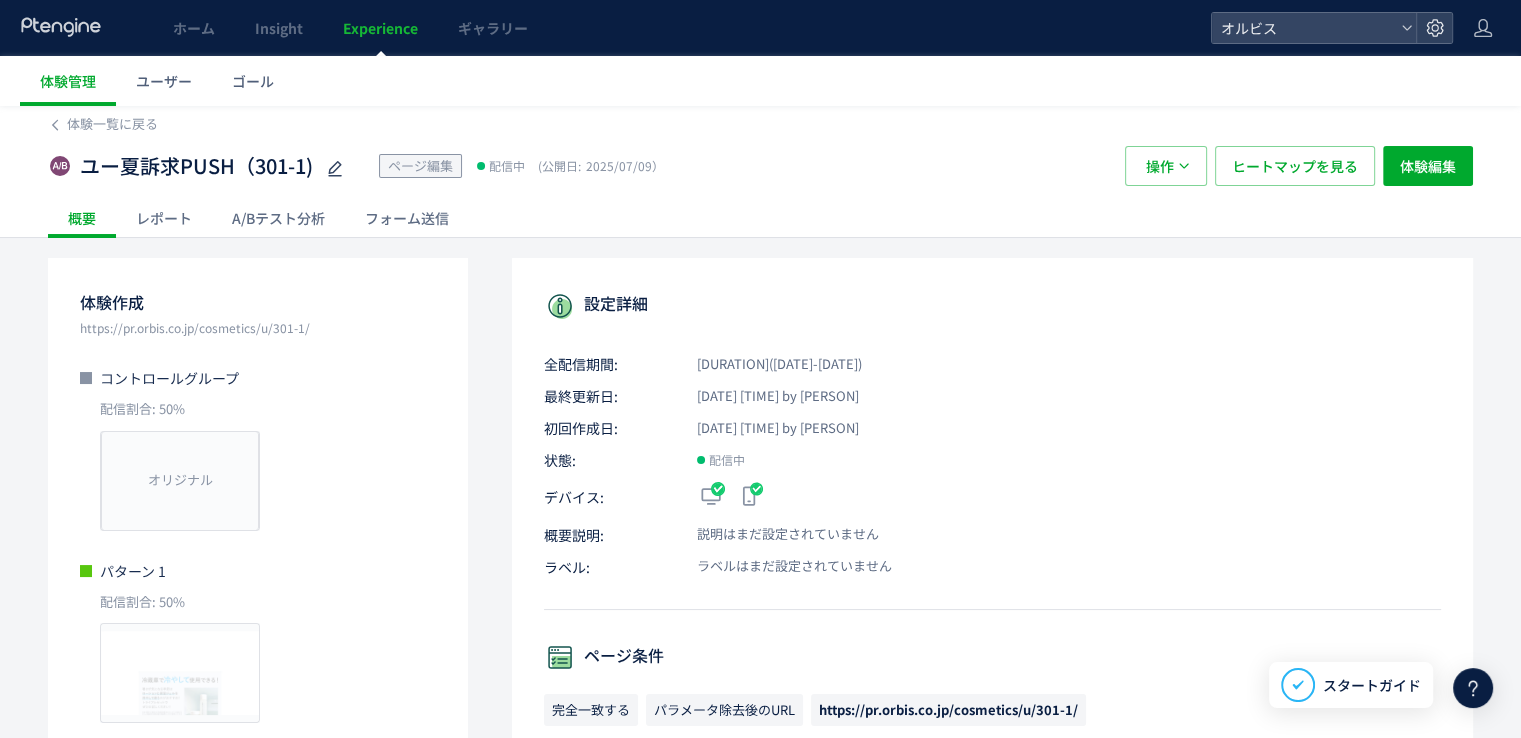 scroll, scrollTop: 0, scrollLeft: 0, axis: both 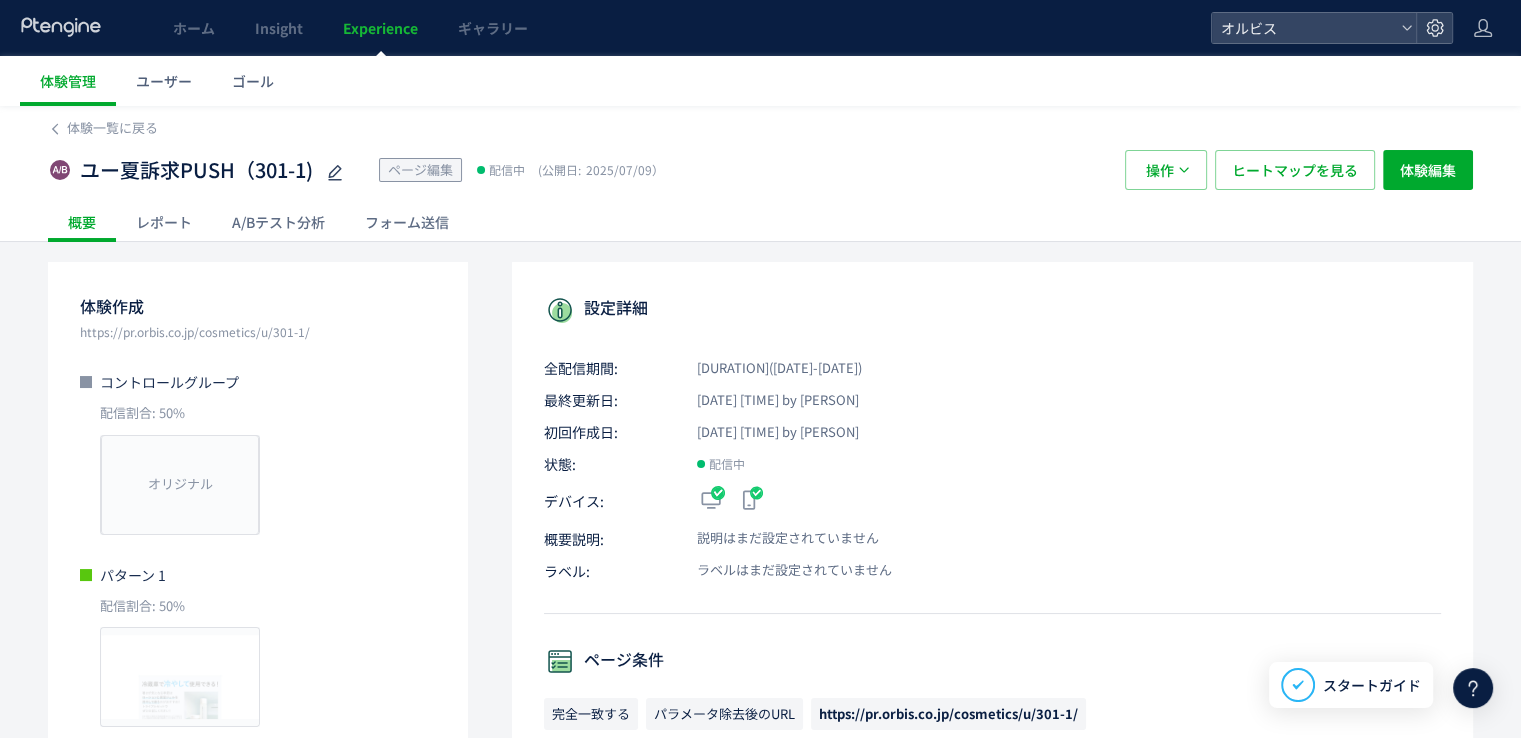 click on "A/Bテスト分析" 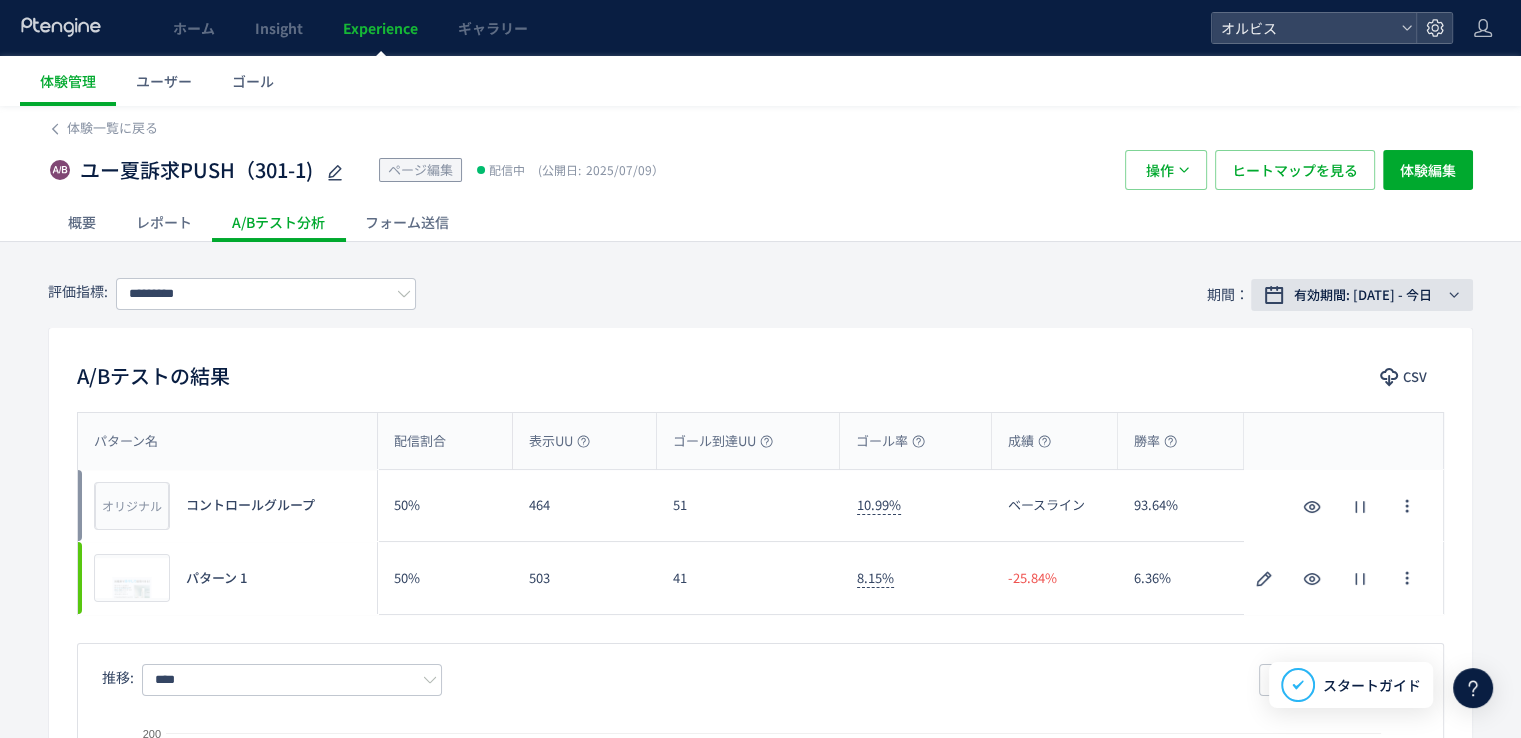 click on "有効期間: [DATE] - 今日" at bounding box center (1363, 295) 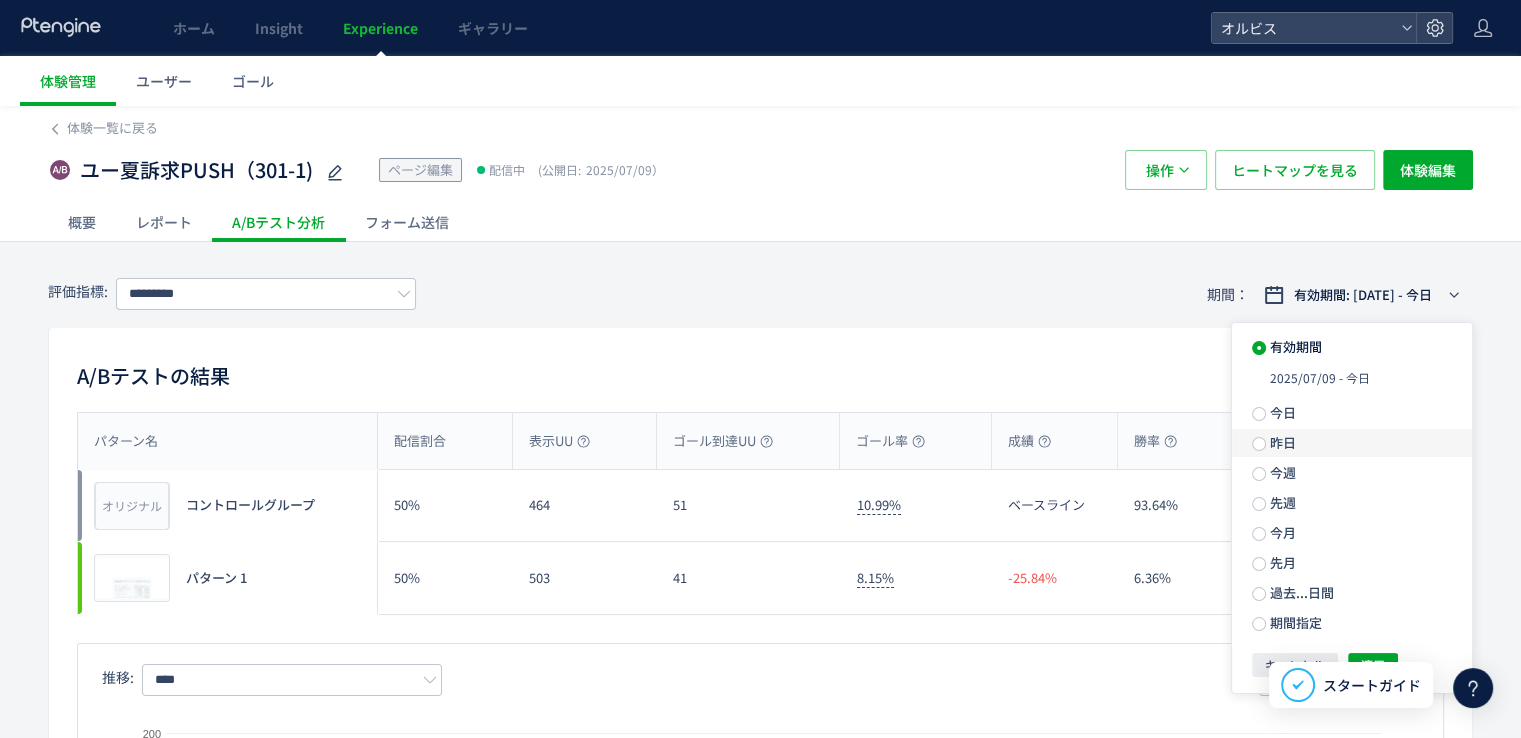 click on "今日" 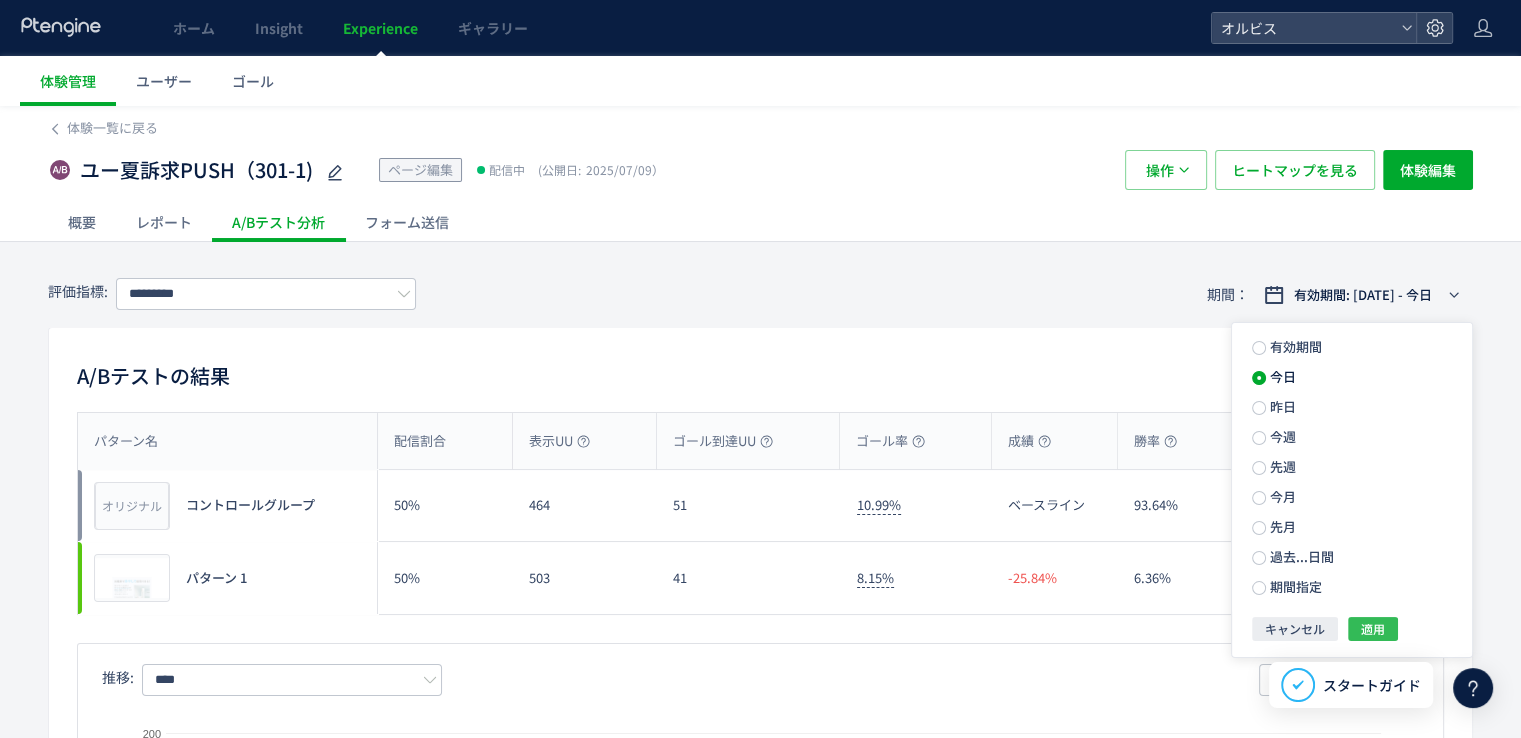 click on "適用" at bounding box center [1373, 629] 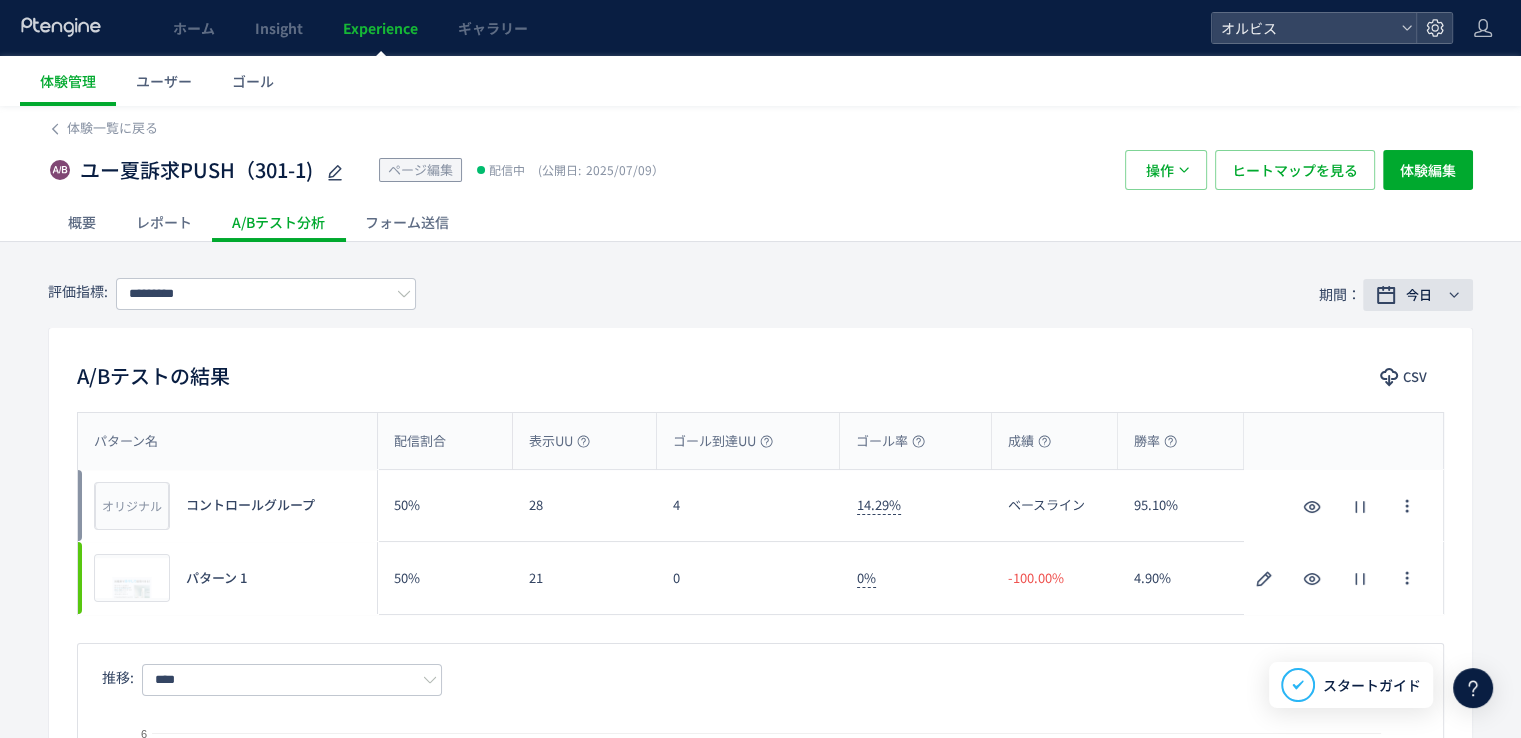 click on "今日" at bounding box center (1419, 295) 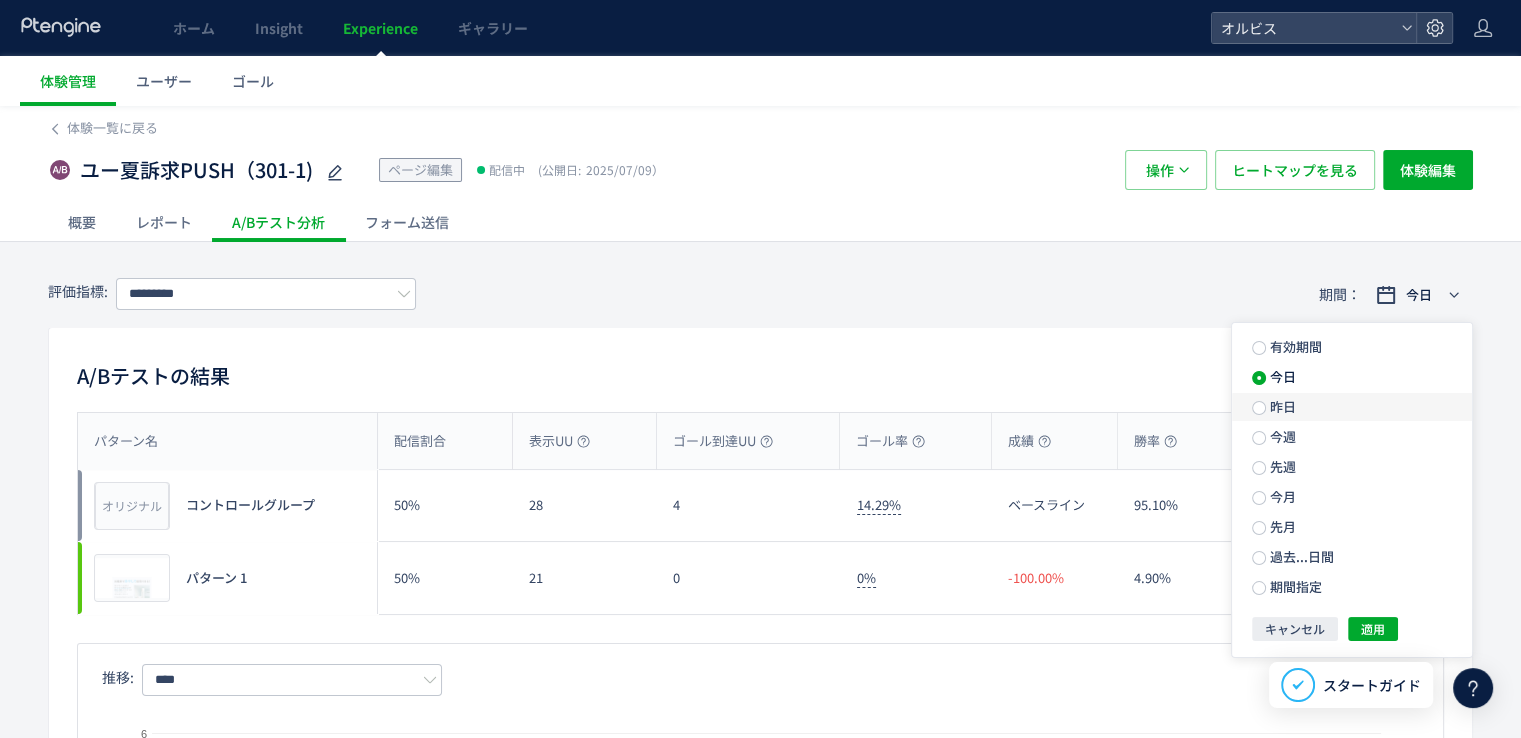 click on "昨日" 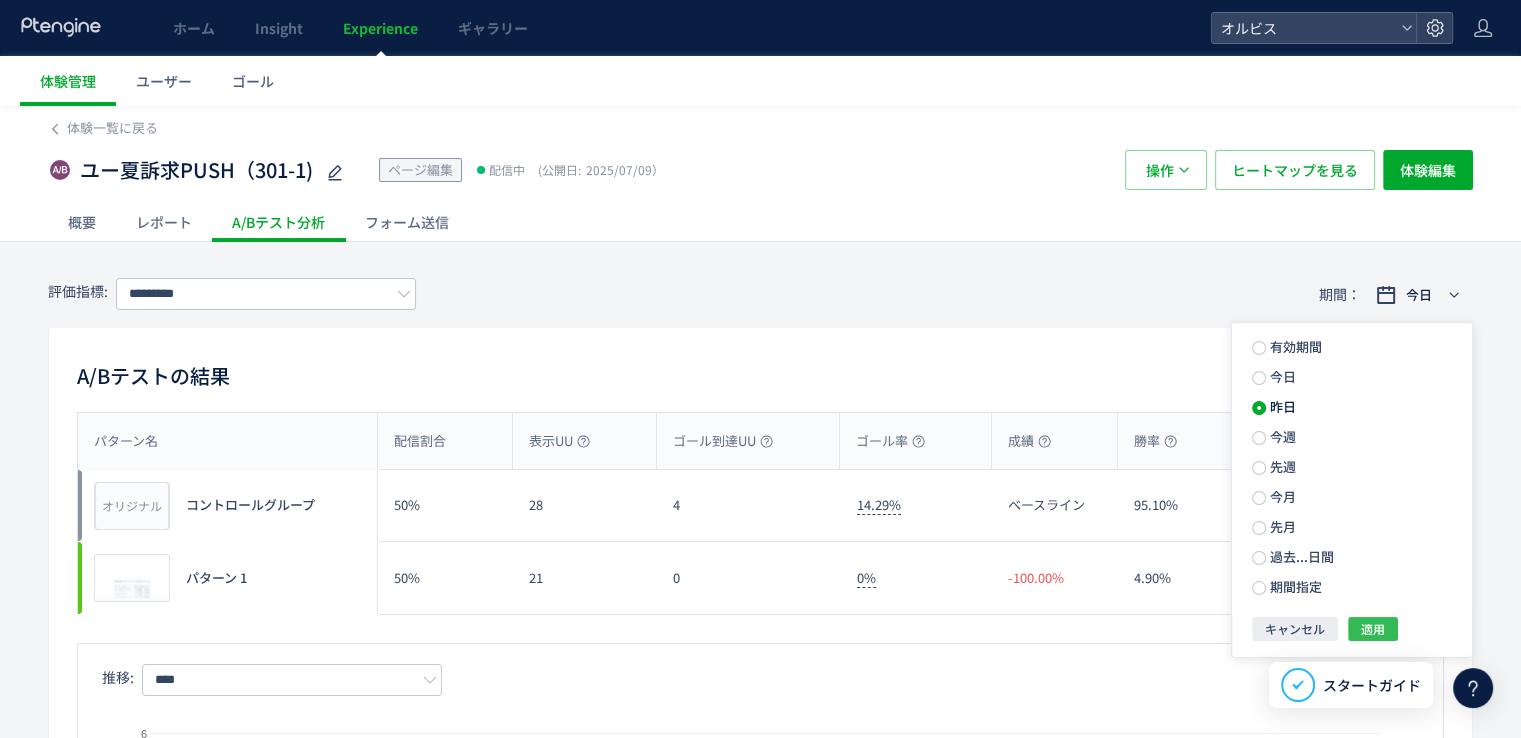click on "適用" at bounding box center [1373, 629] 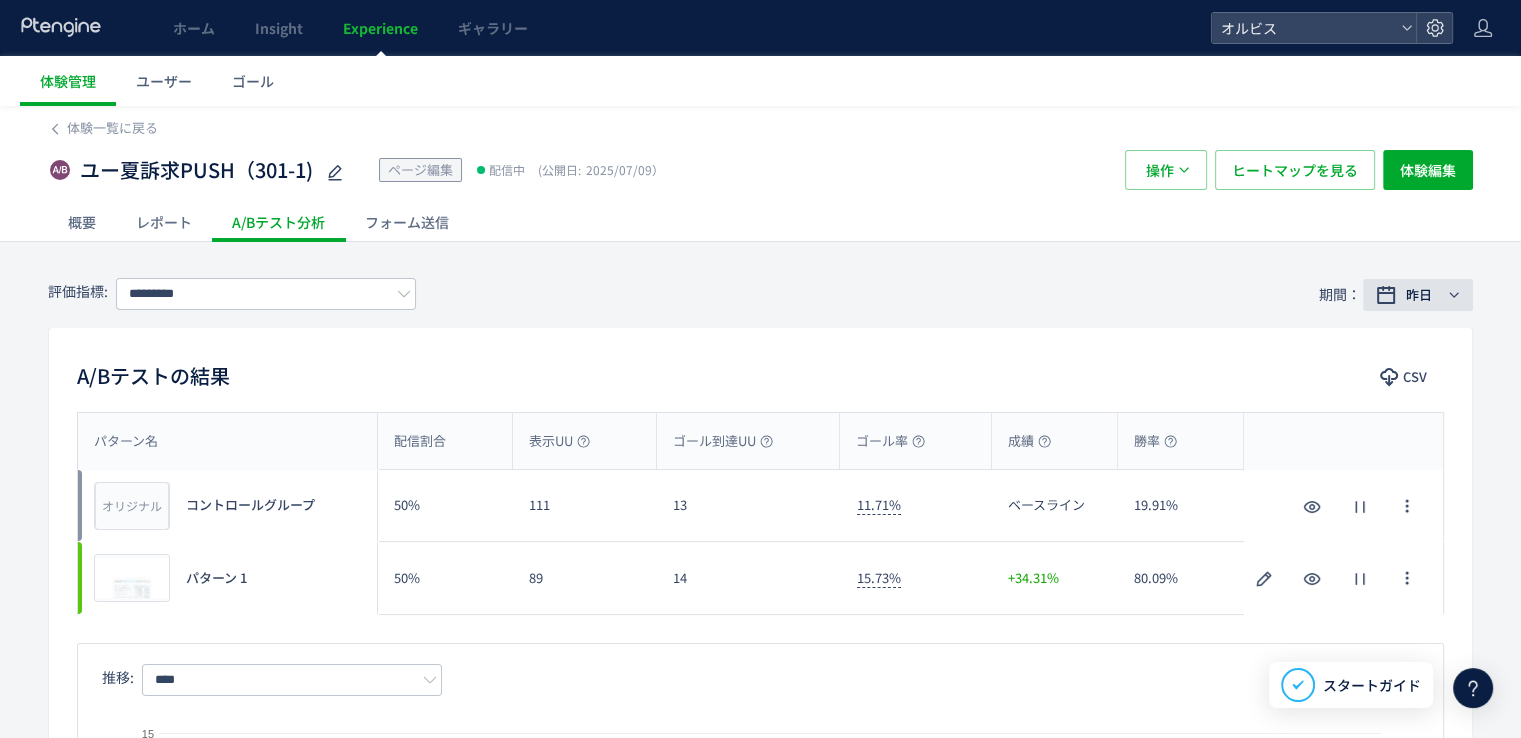 click on "昨日" 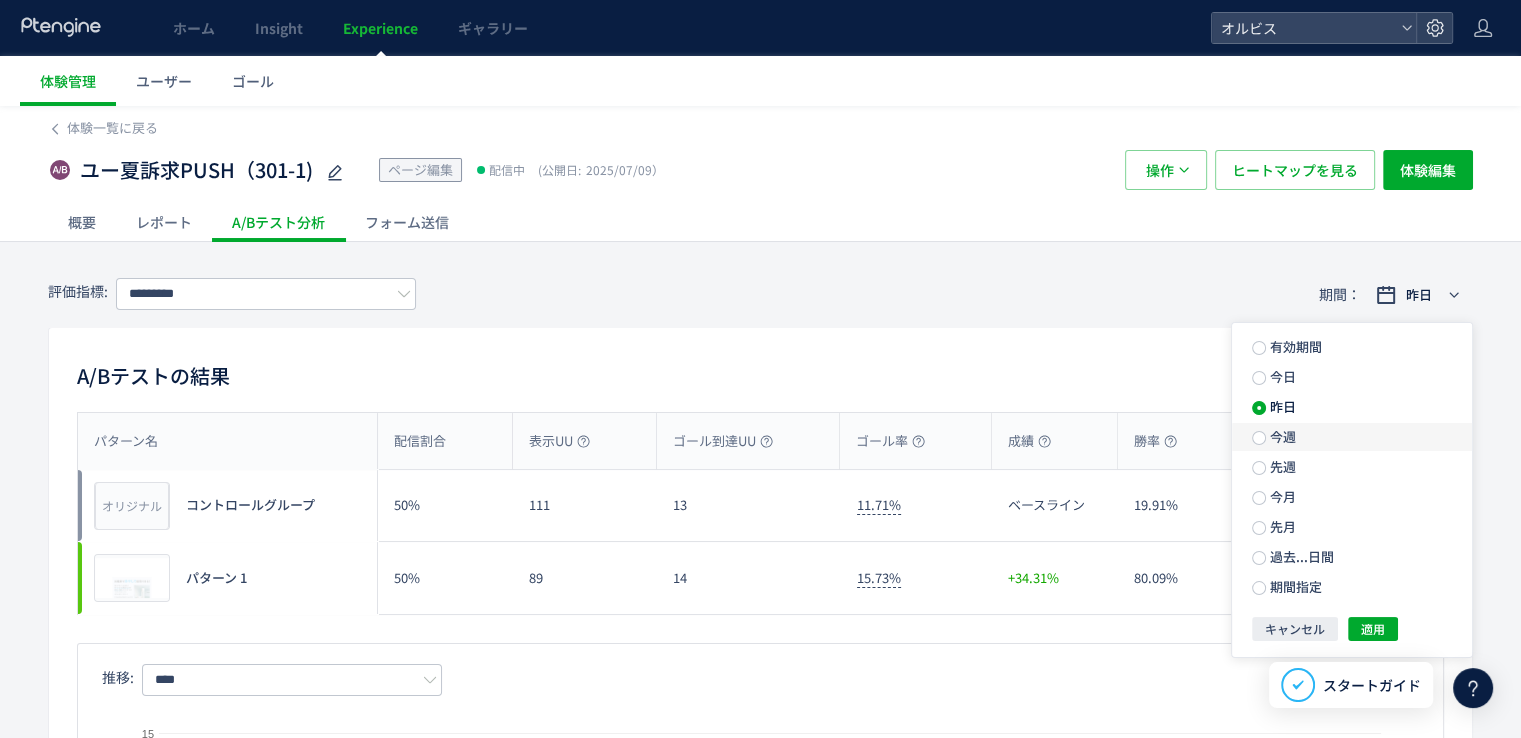 click on "今週" at bounding box center (1281, 436) 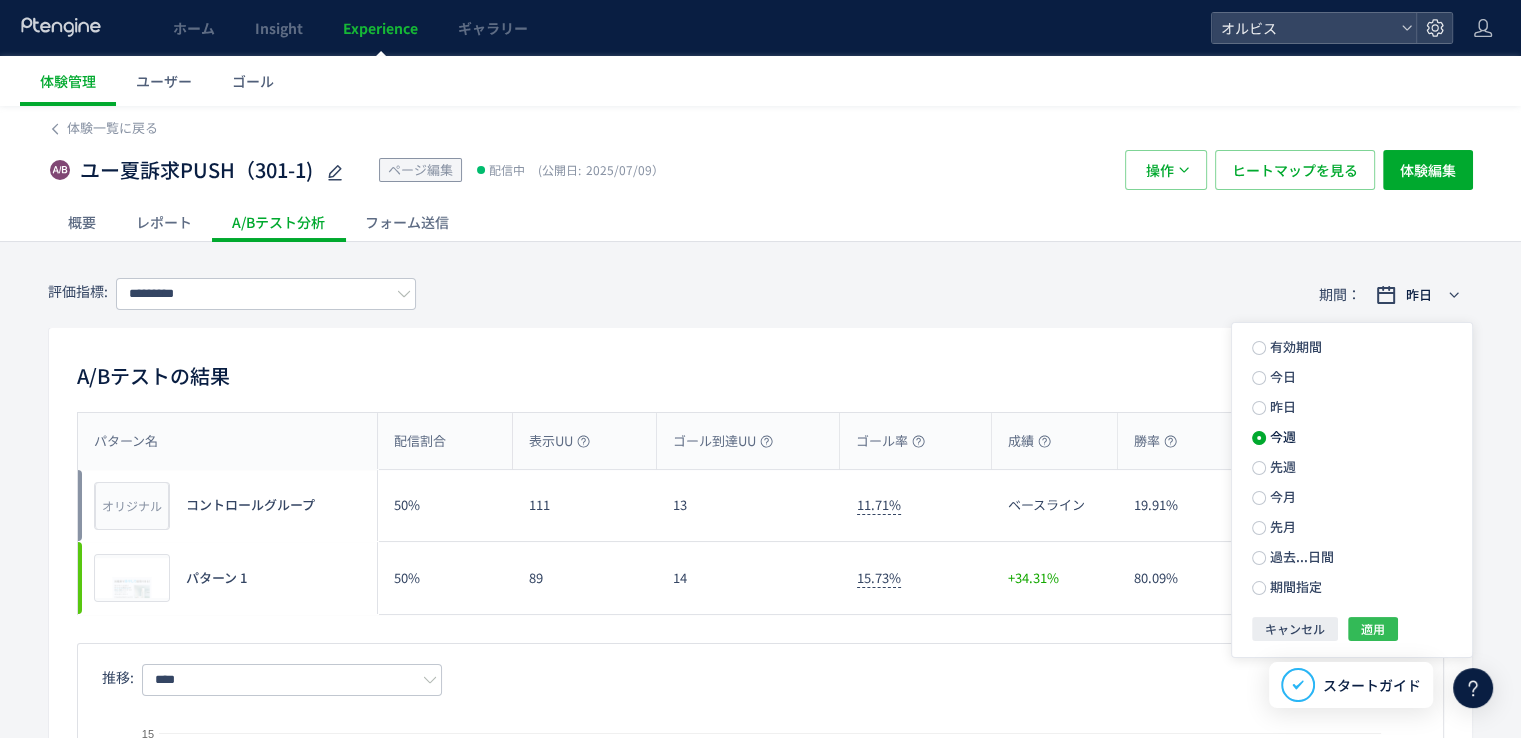 click on "適用" at bounding box center (1373, 629) 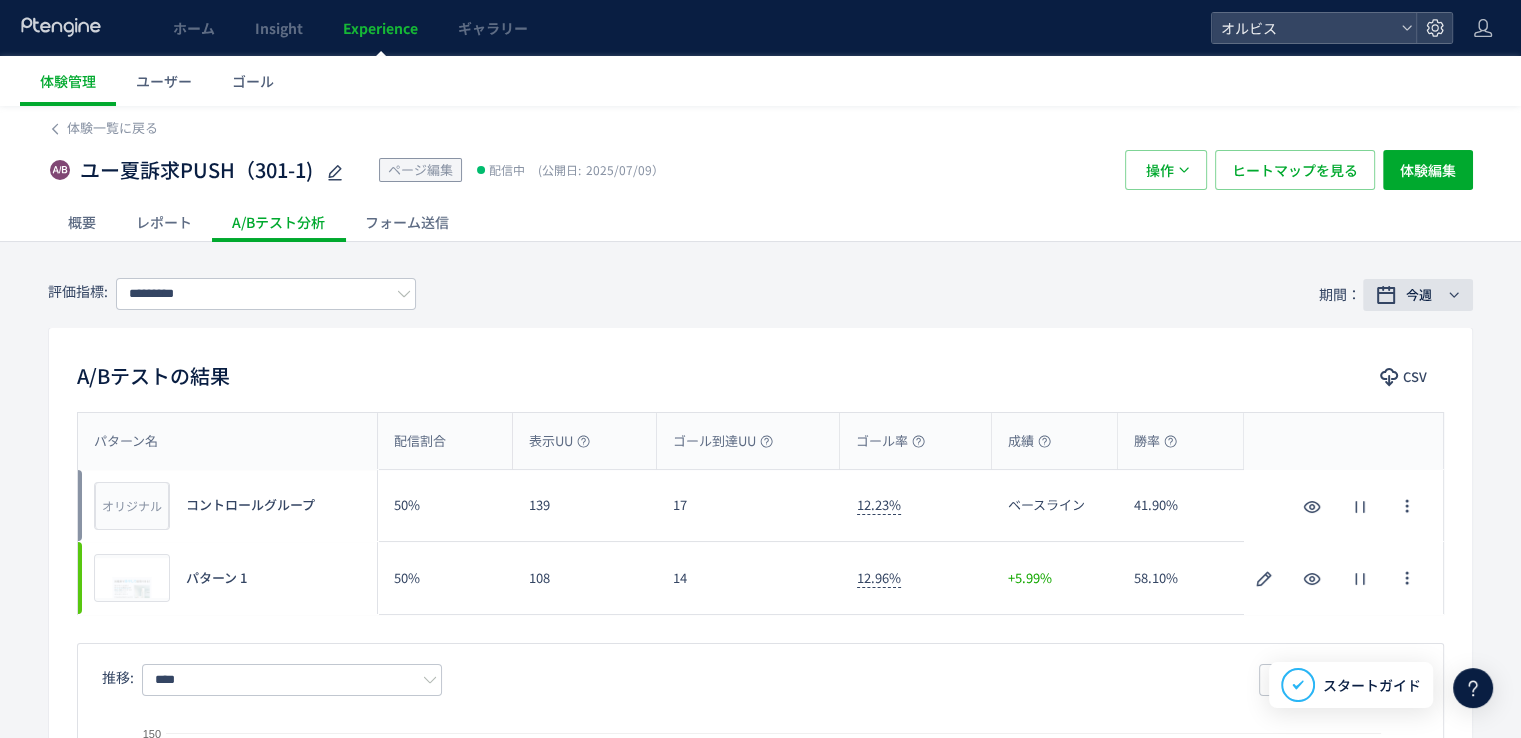 click on "今週" at bounding box center (1419, 295) 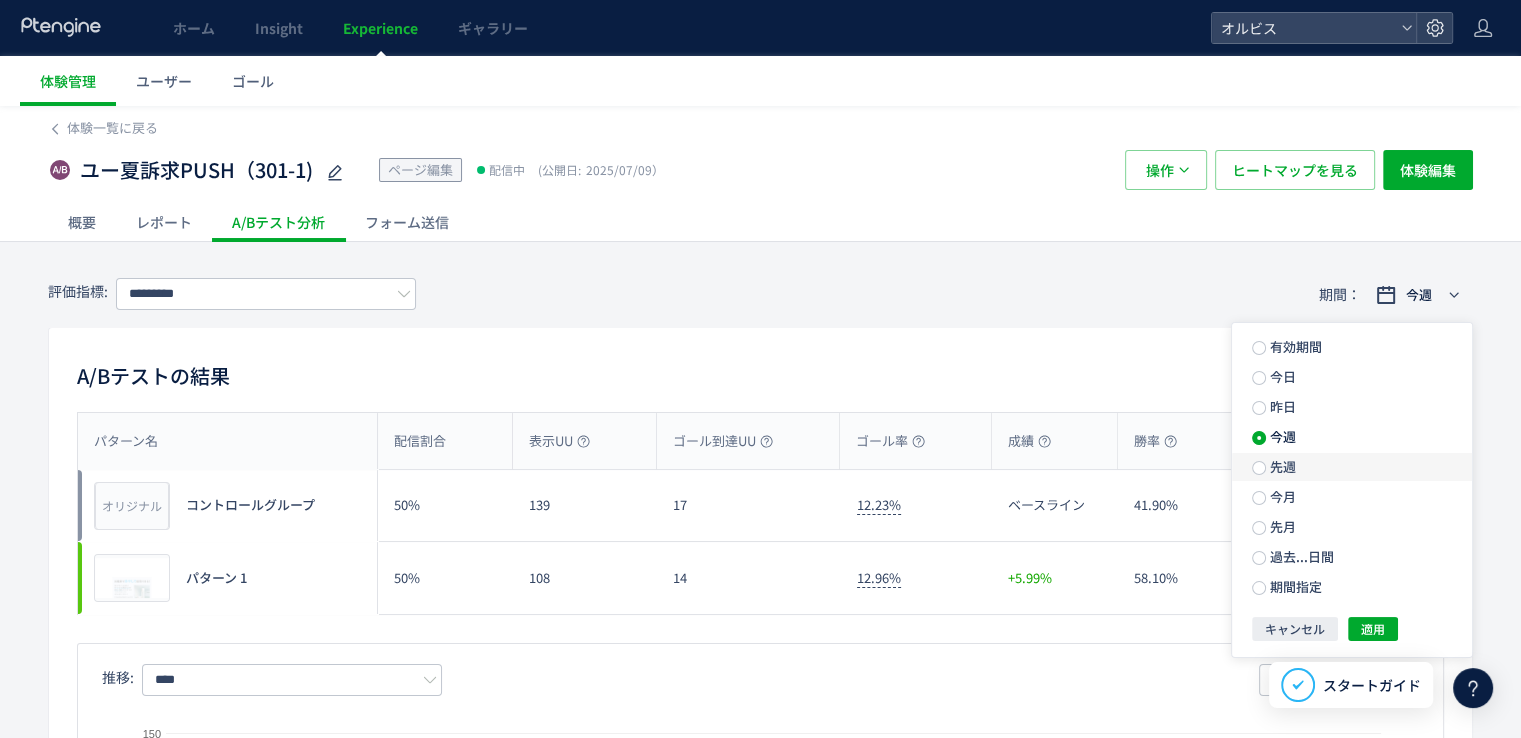 click on "先週" at bounding box center (1281, 466) 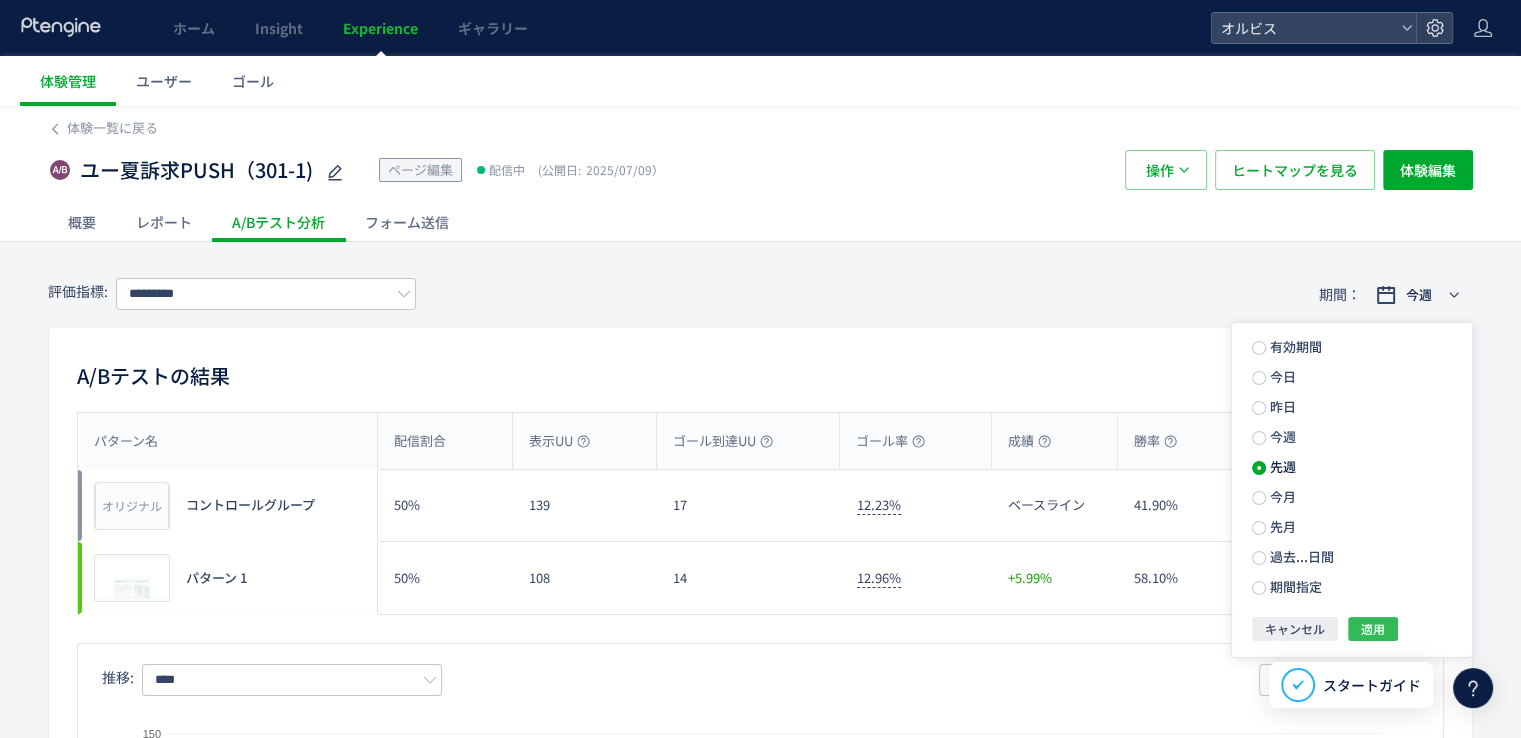 click on "適用" at bounding box center [1373, 629] 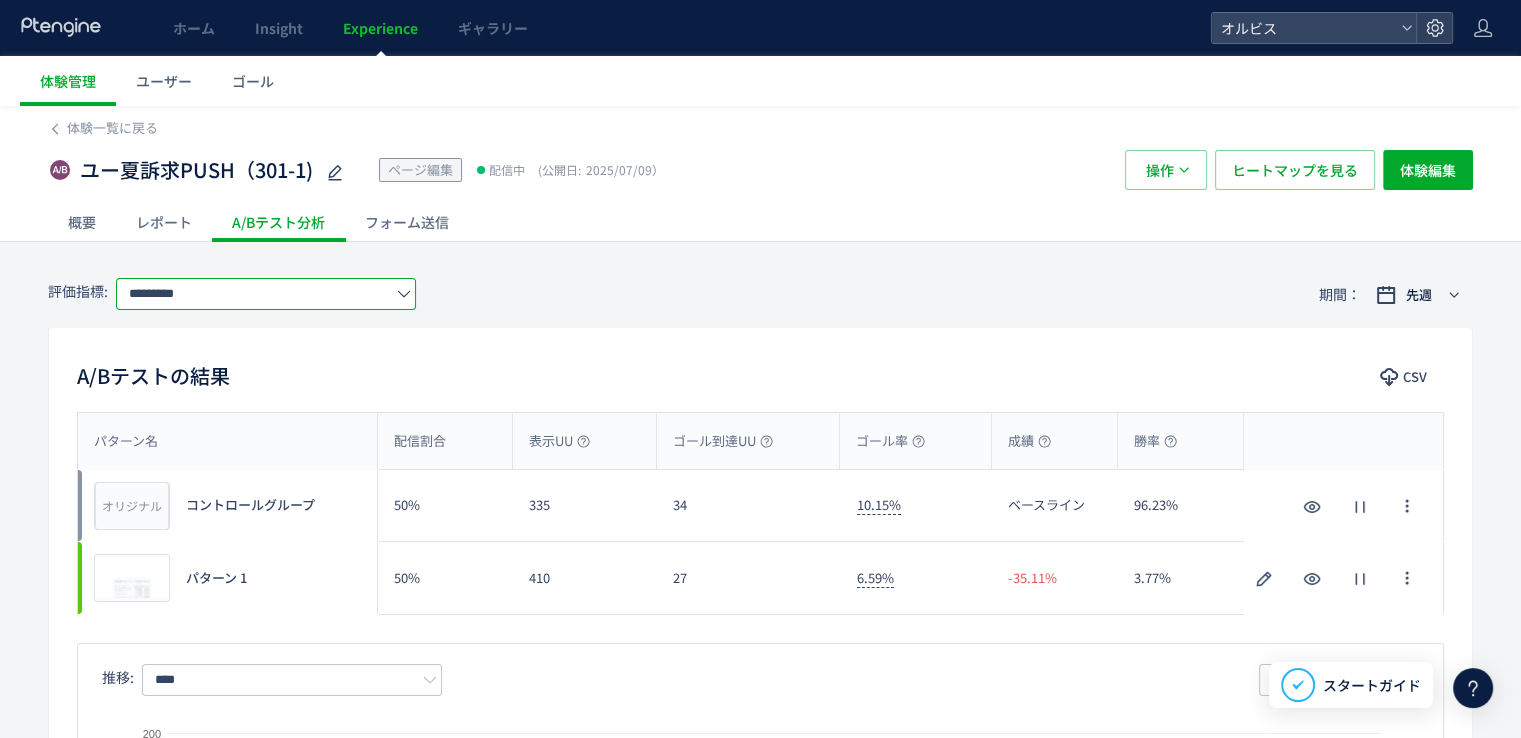 click on "*********" 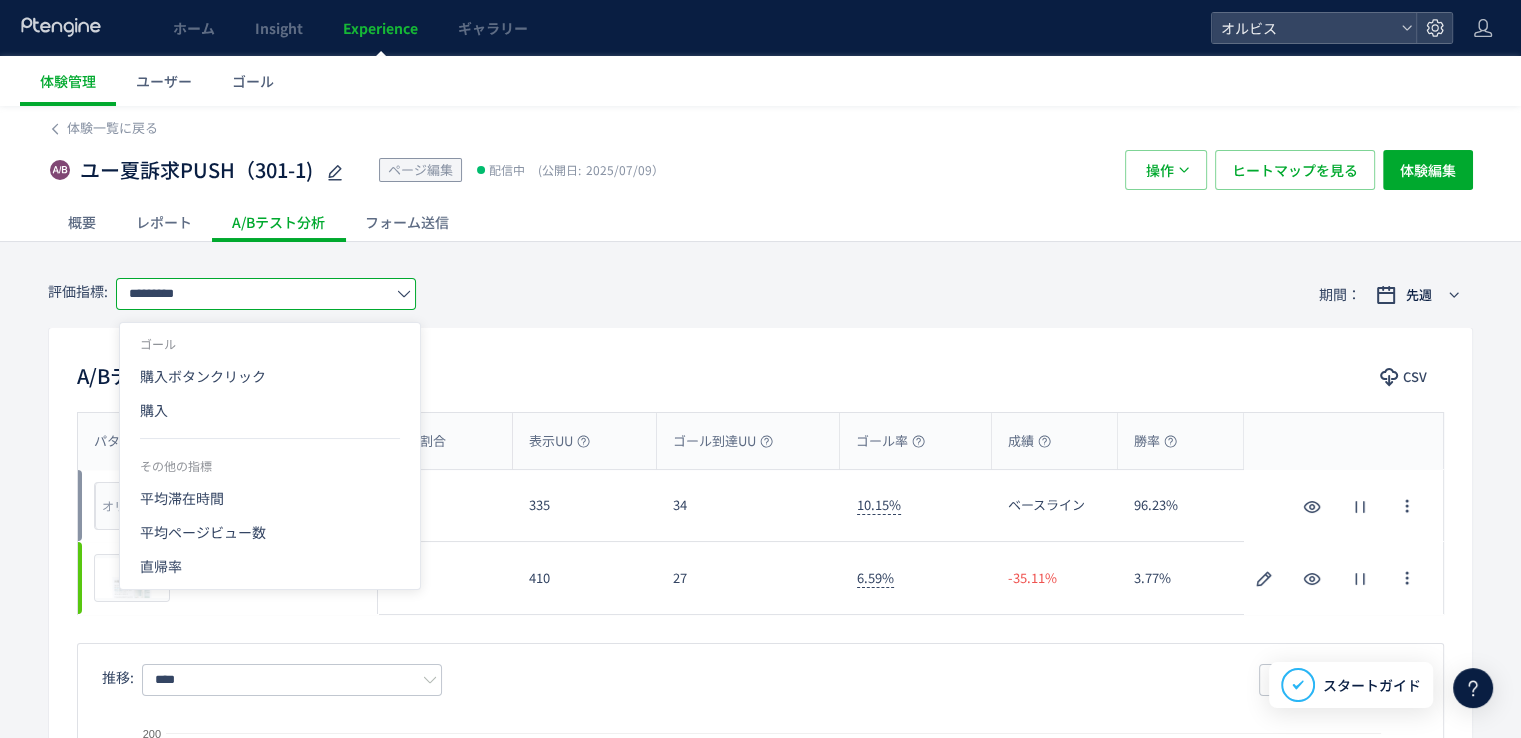 click on "評価指標: ********* 期間： [DATE]" at bounding box center (760, 294) 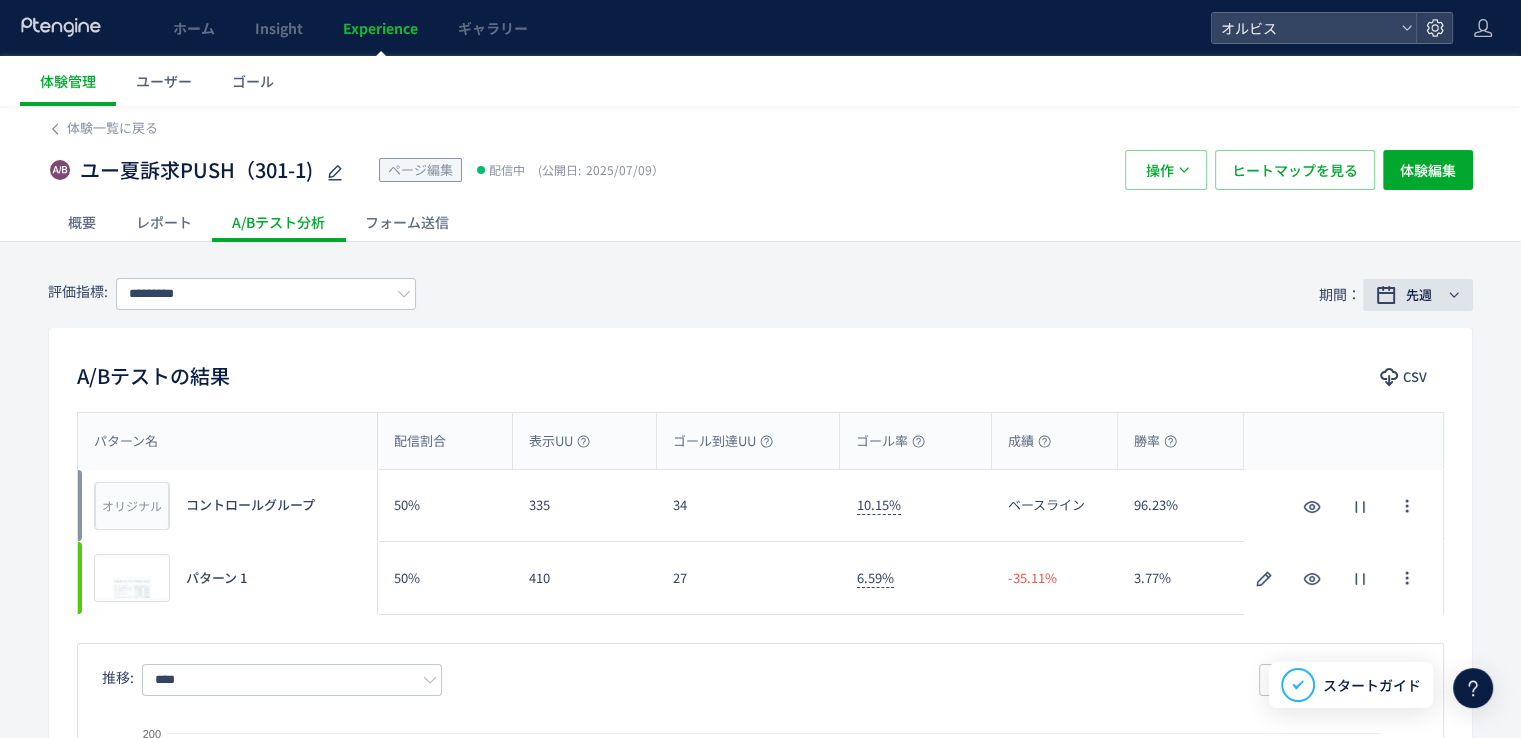 click on "先週" 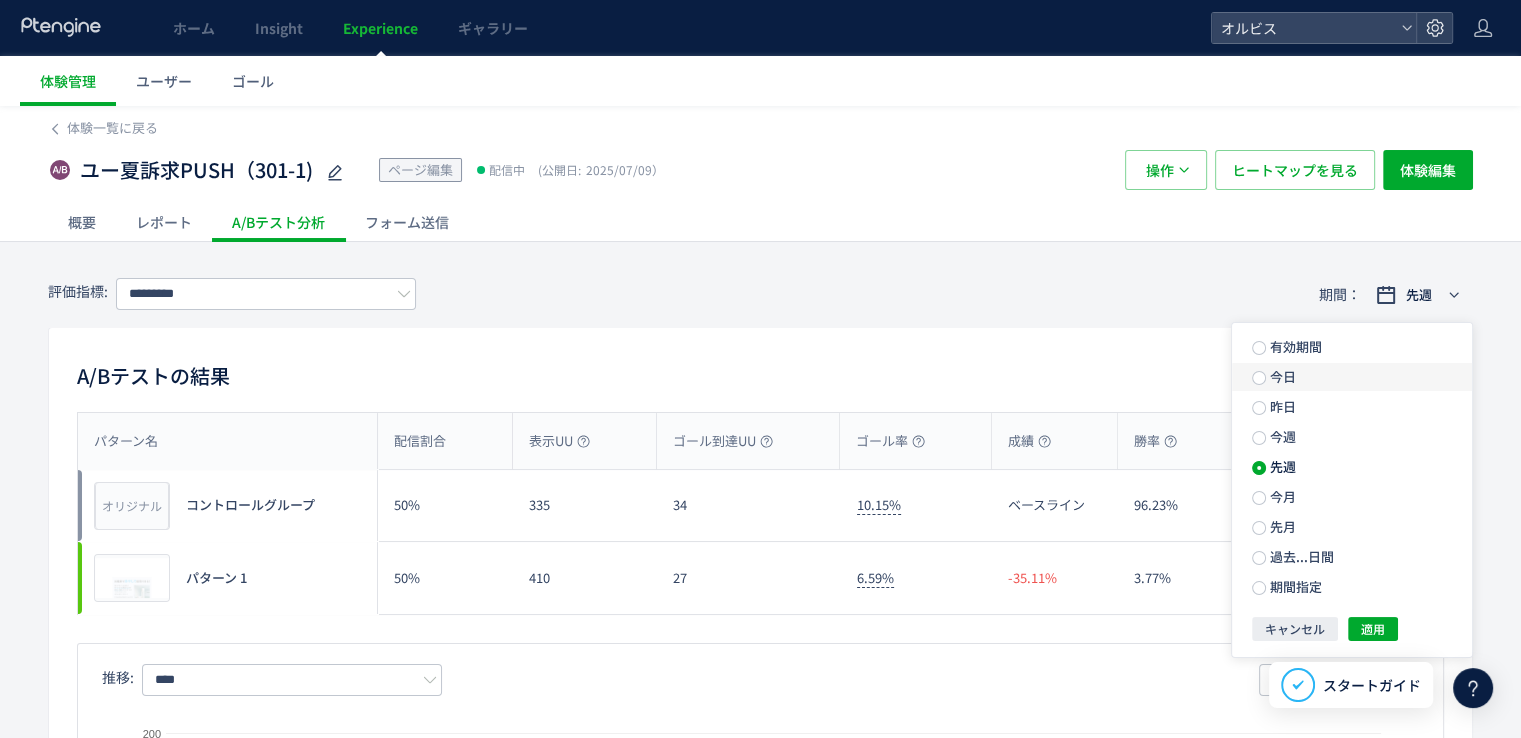 click on "今日" at bounding box center [1281, 376] 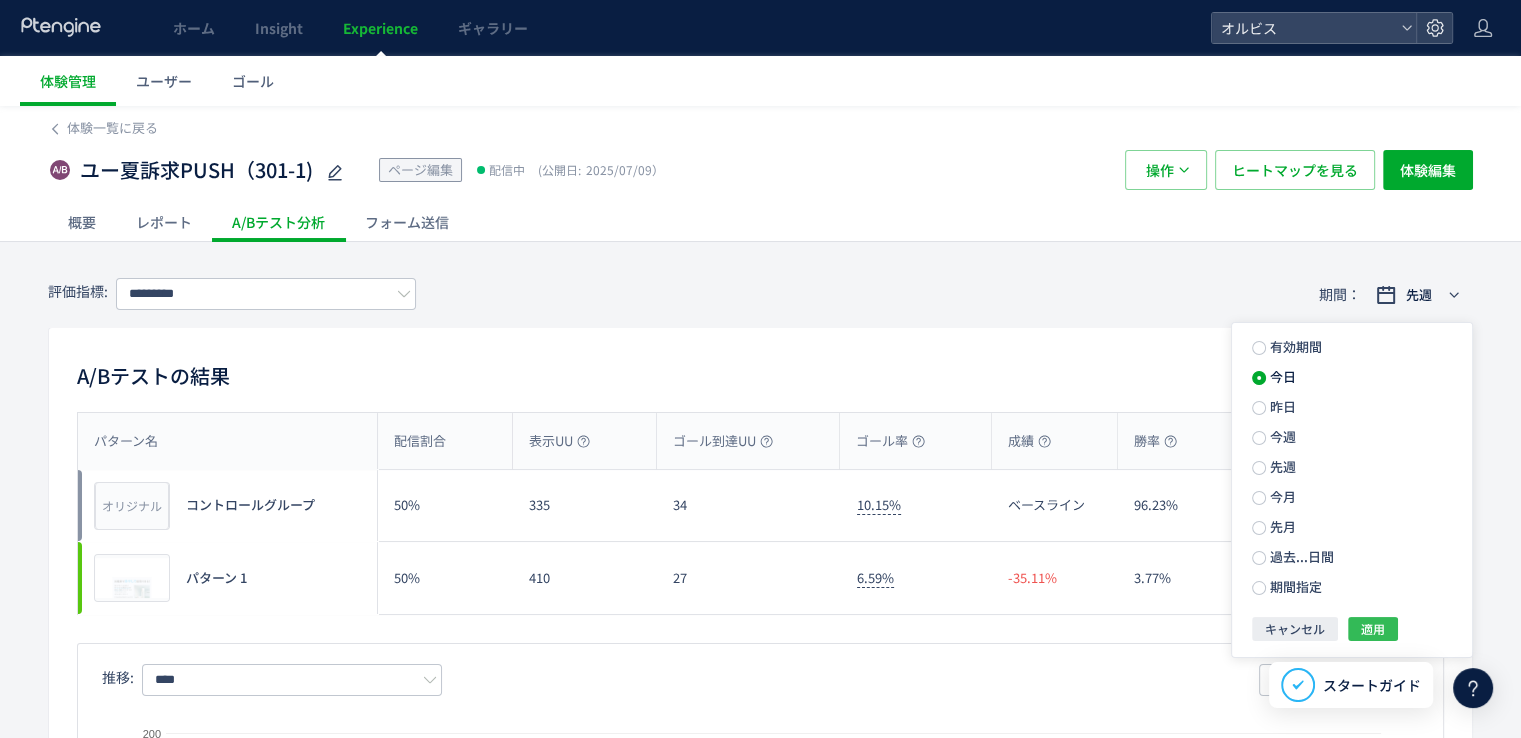 click on "適用" at bounding box center [1373, 629] 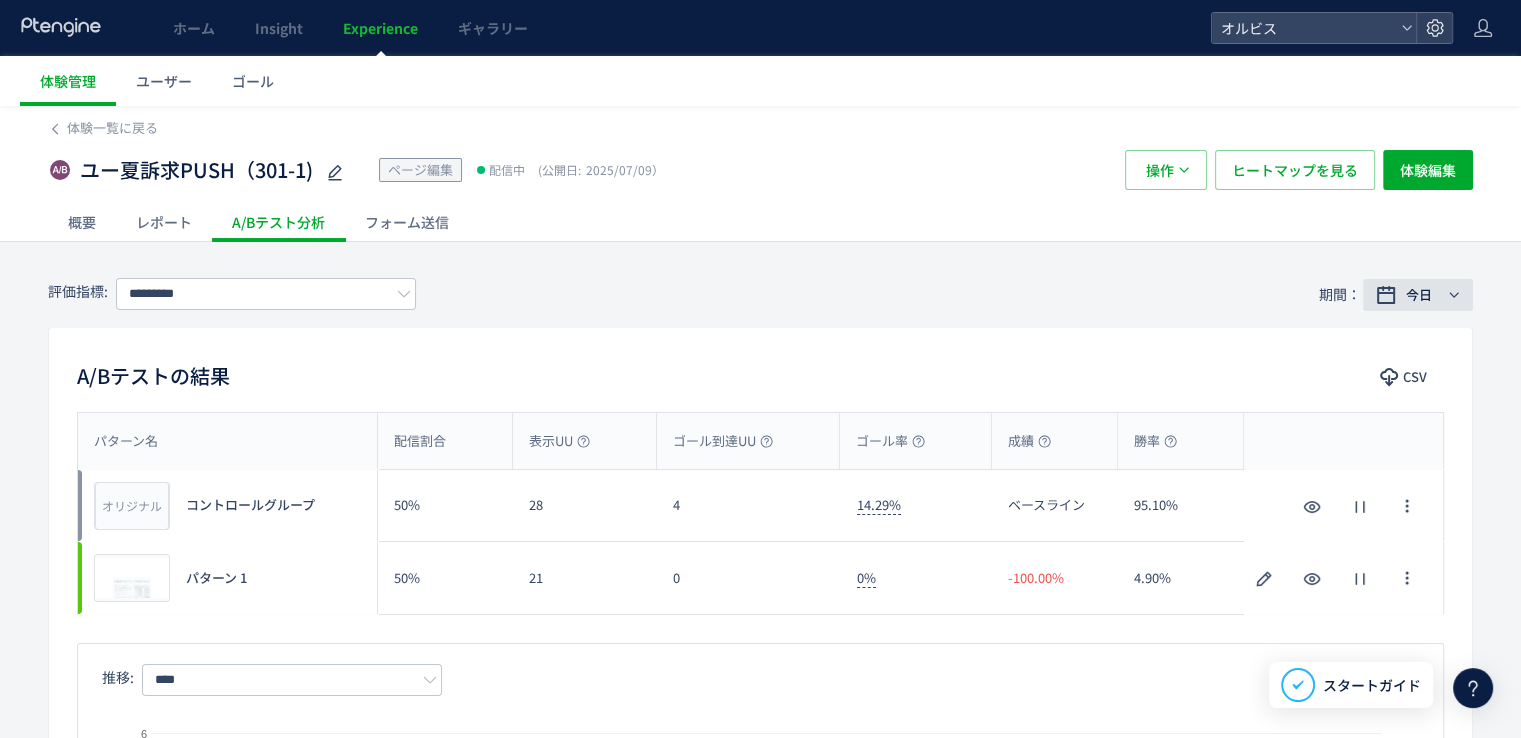 click on "今日" at bounding box center (1419, 295) 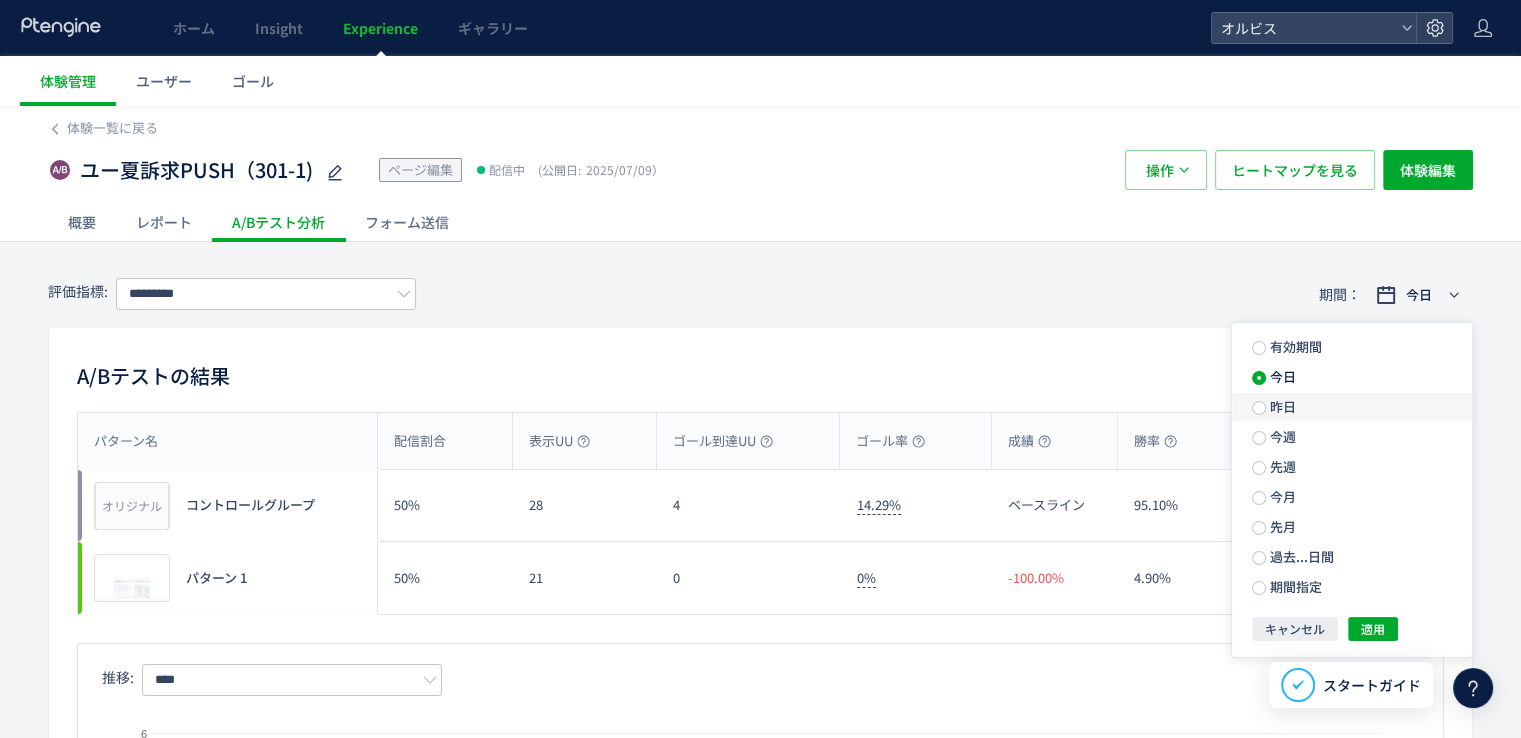 click on "昨日" 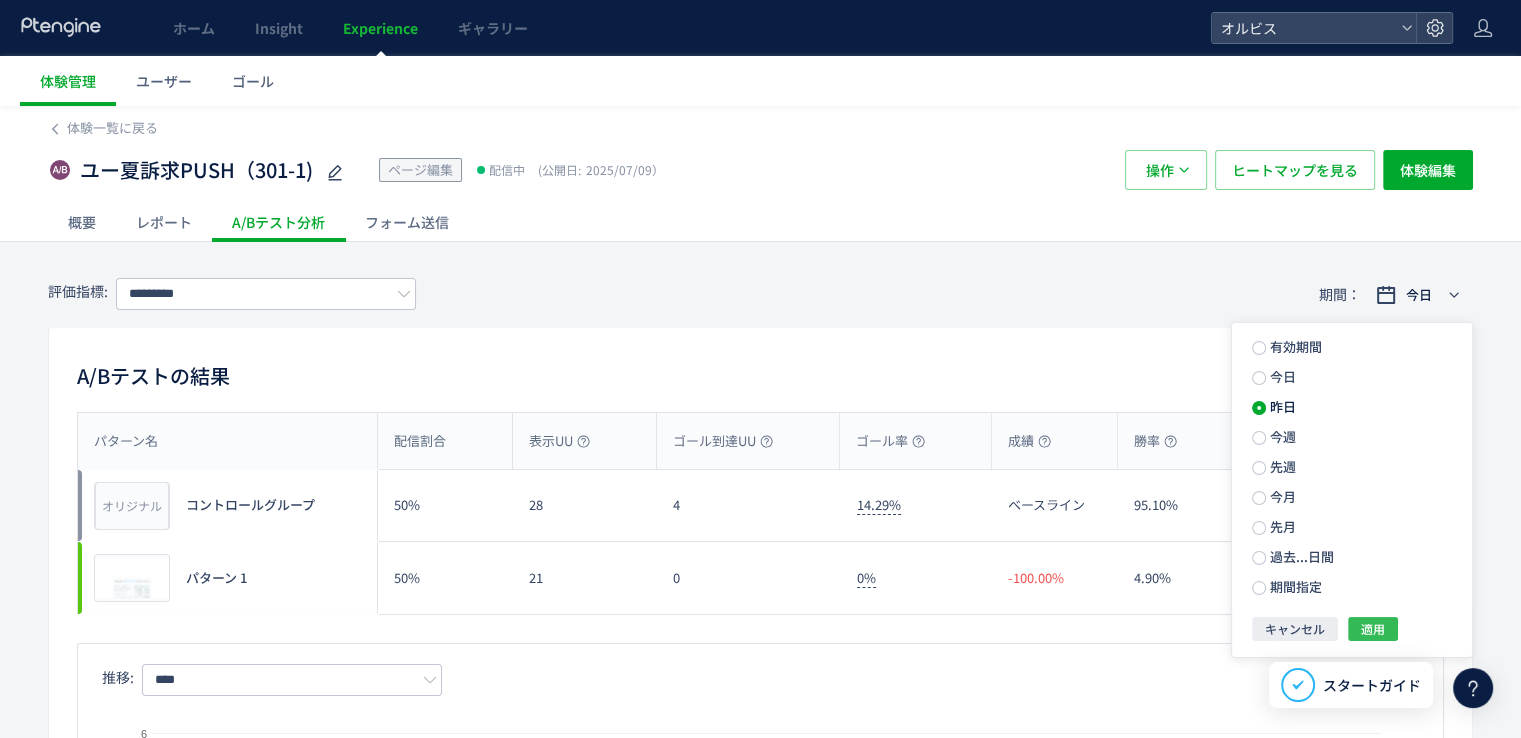 click on "適用" at bounding box center (1373, 629) 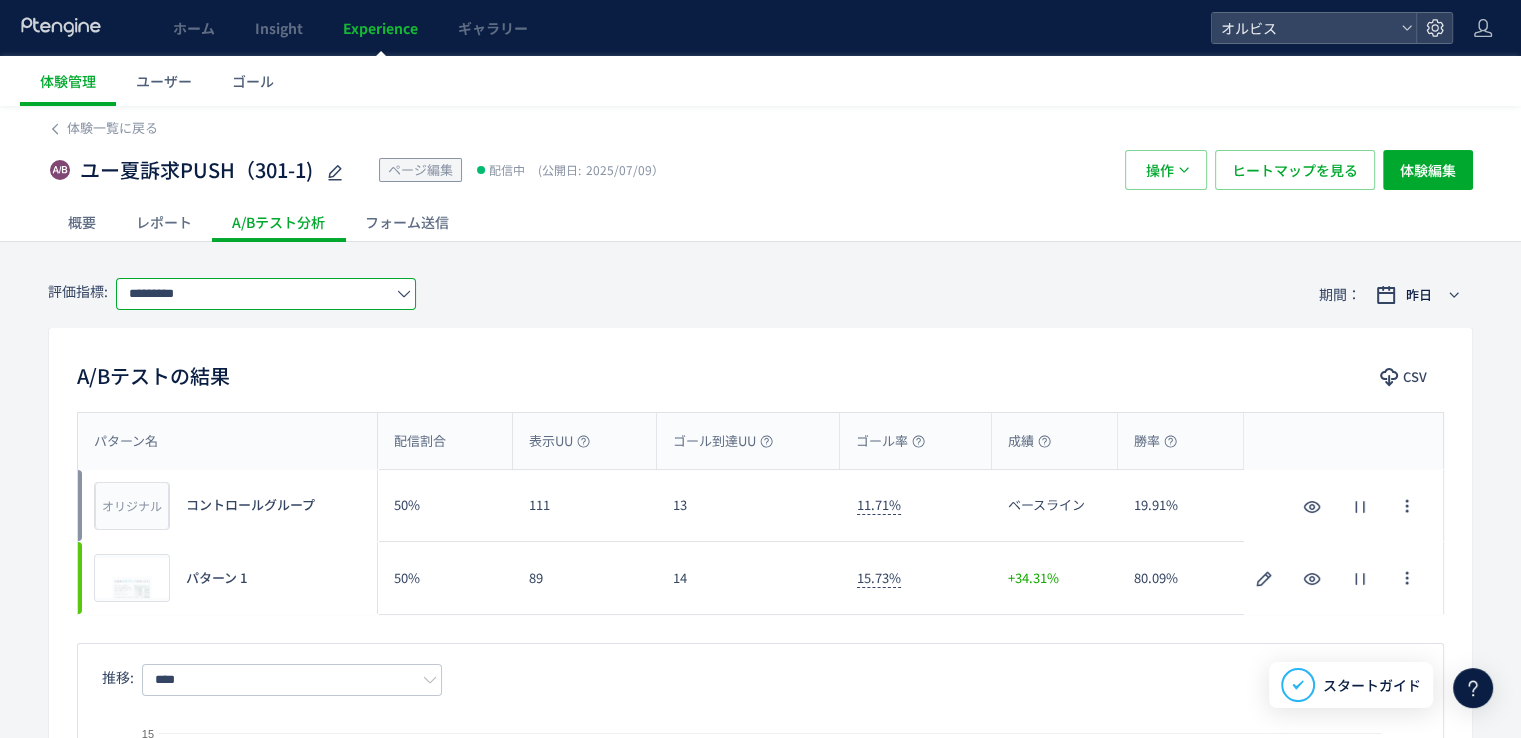 click on "*********" 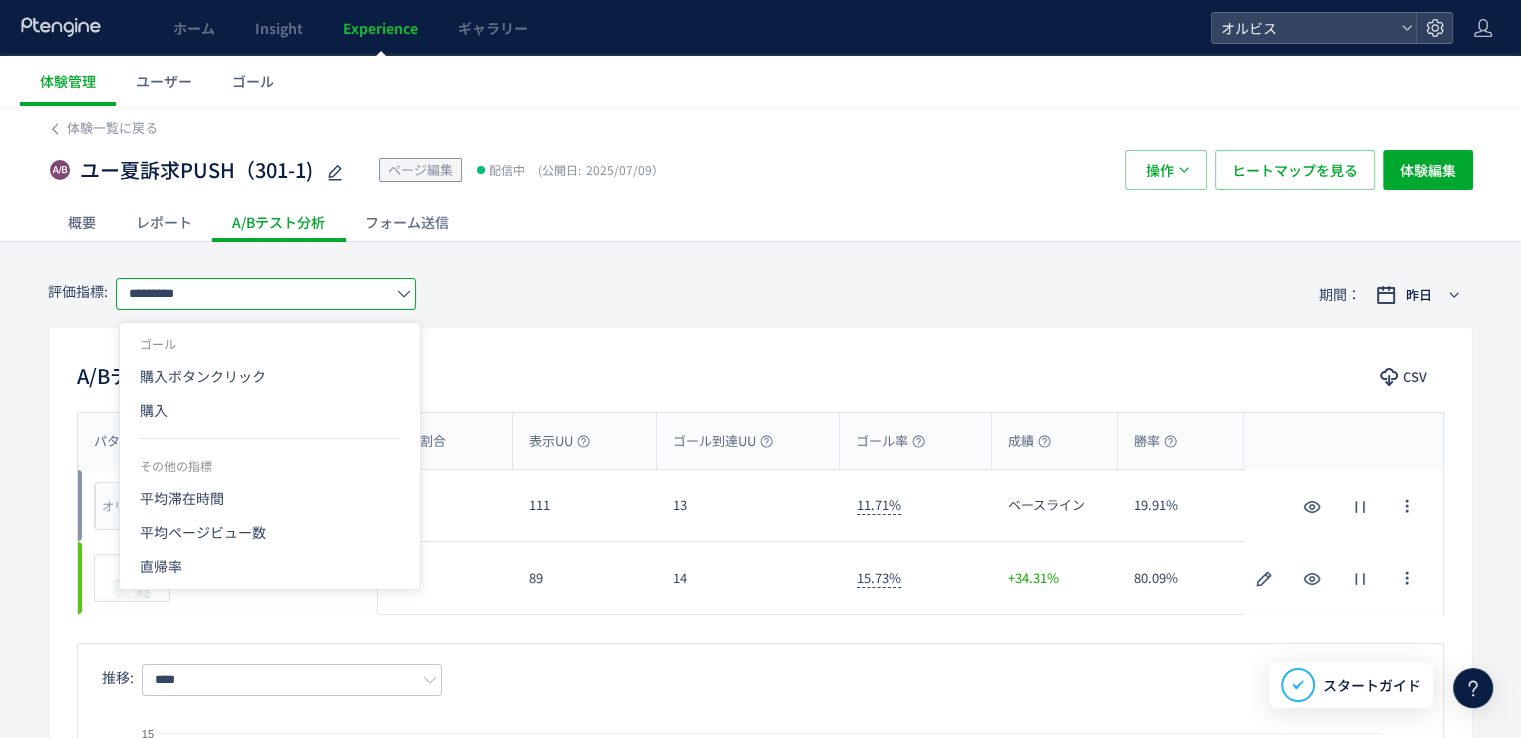 click on "購入" 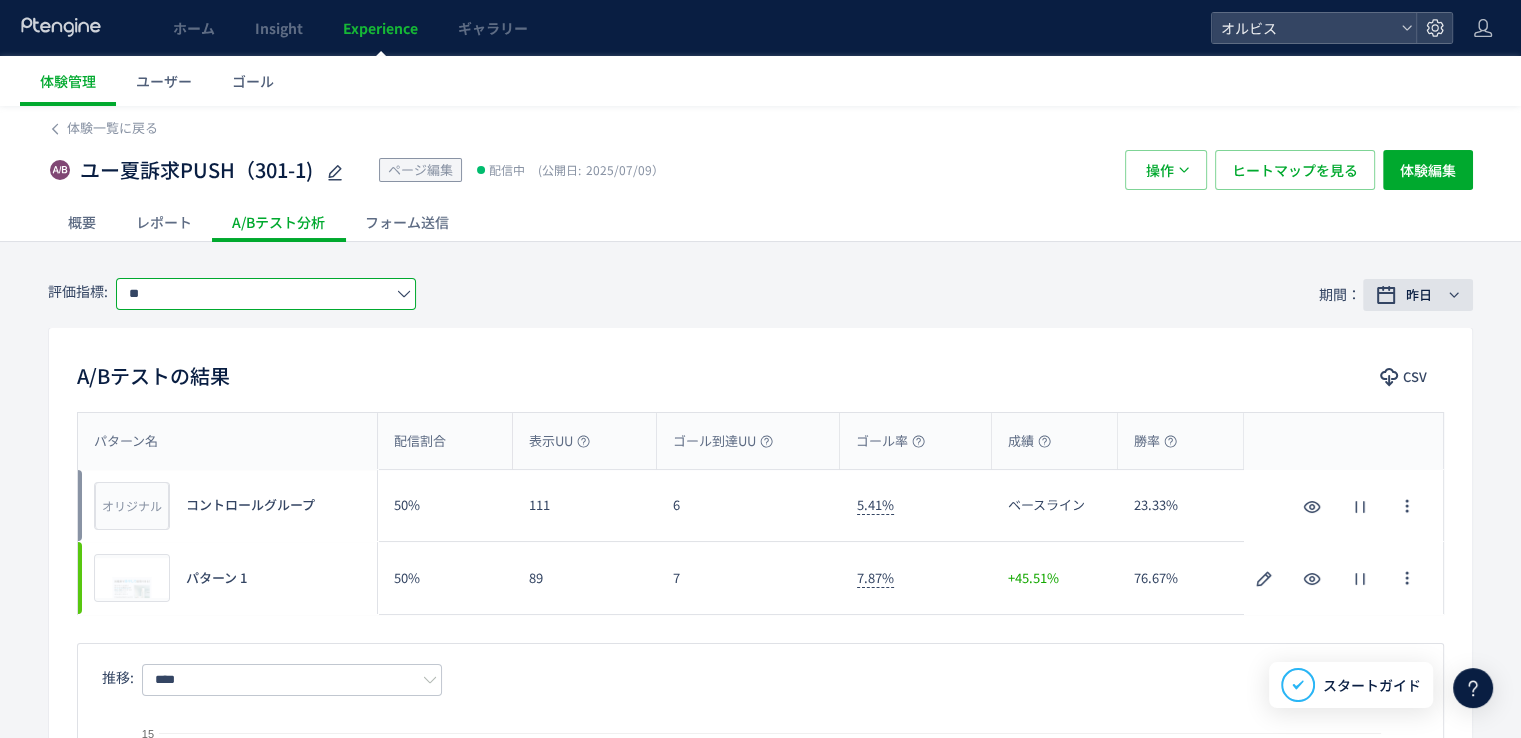 click on "昨日" at bounding box center (1419, 295) 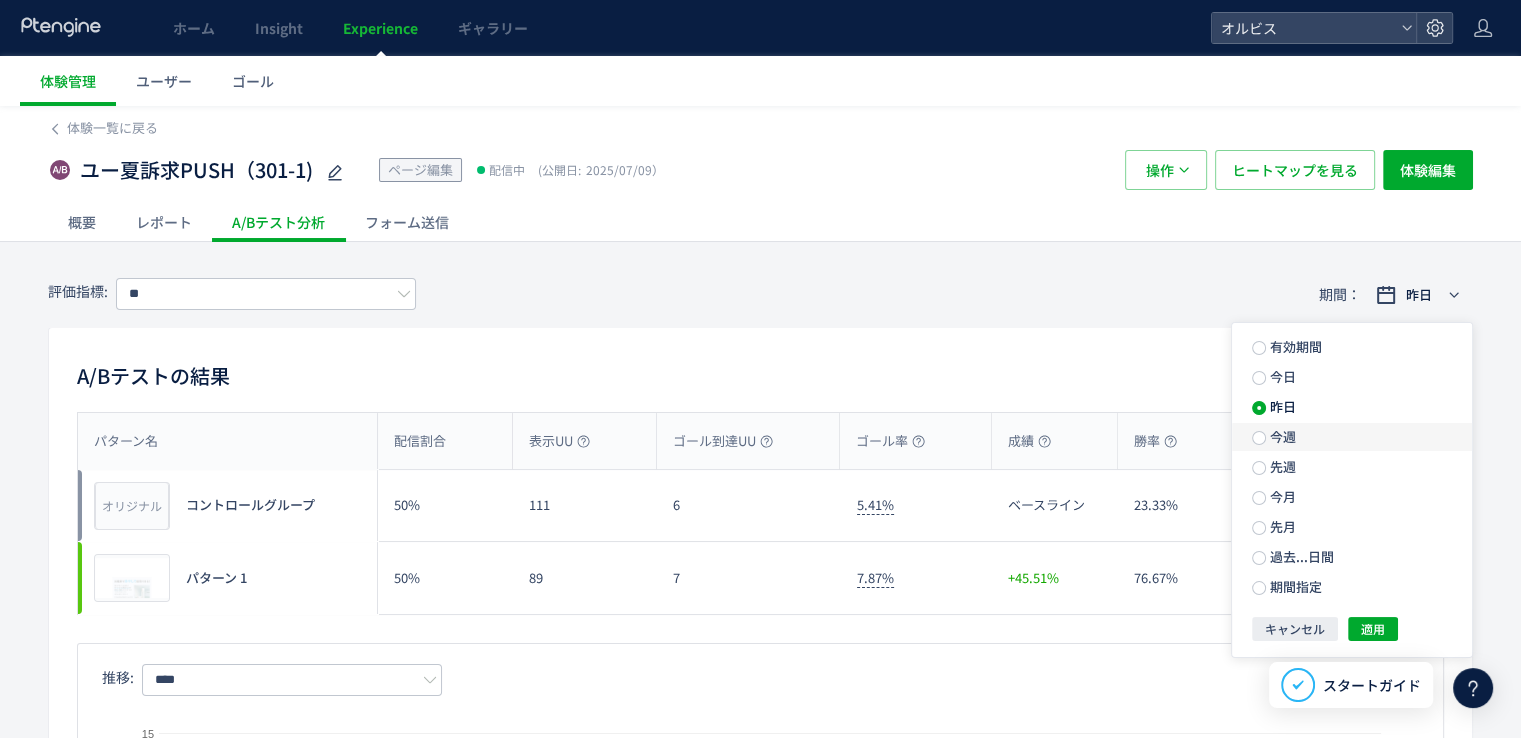 click on "今週" at bounding box center (1281, 436) 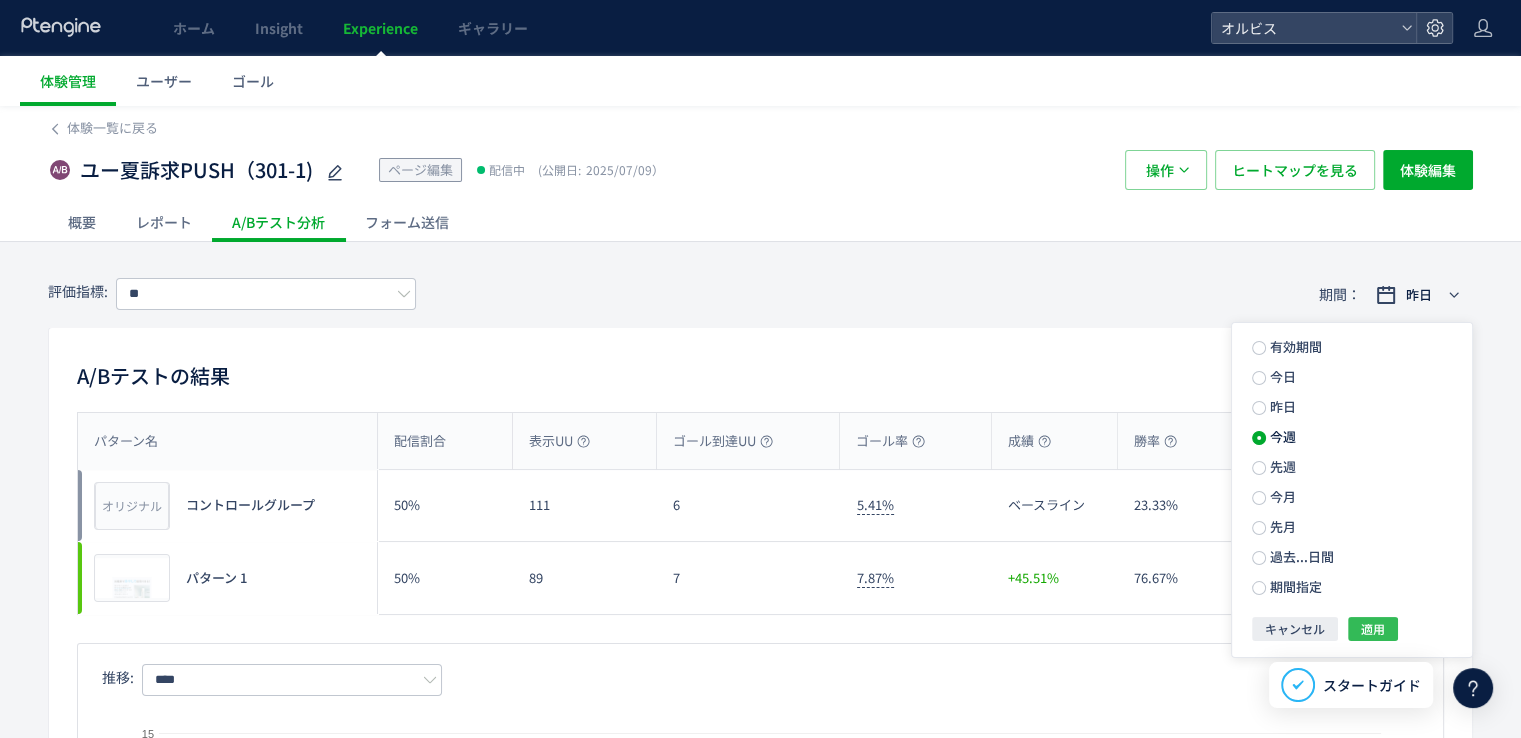 click on "適用" at bounding box center (1373, 629) 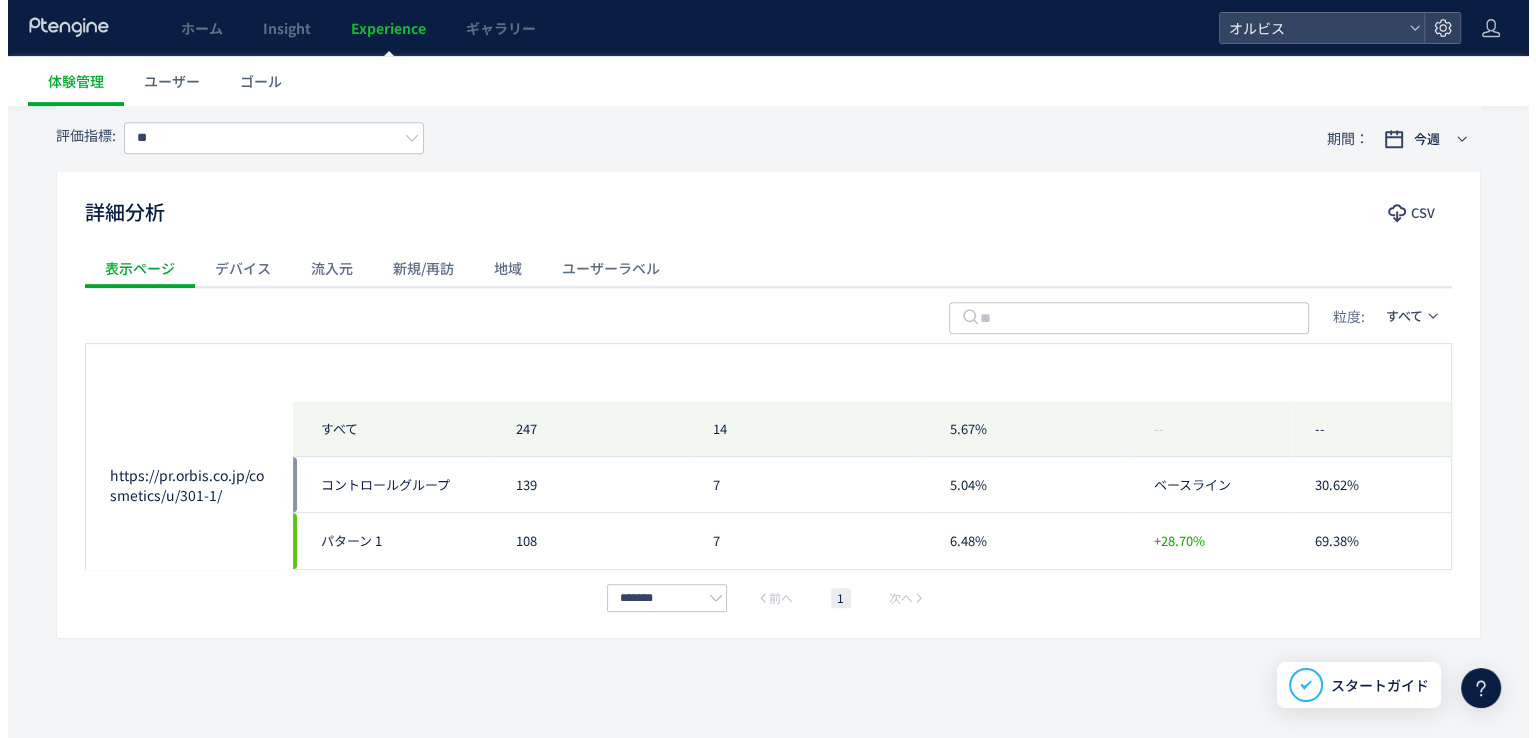 scroll, scrollTop: 0, scrollLeft: 0, axis: both 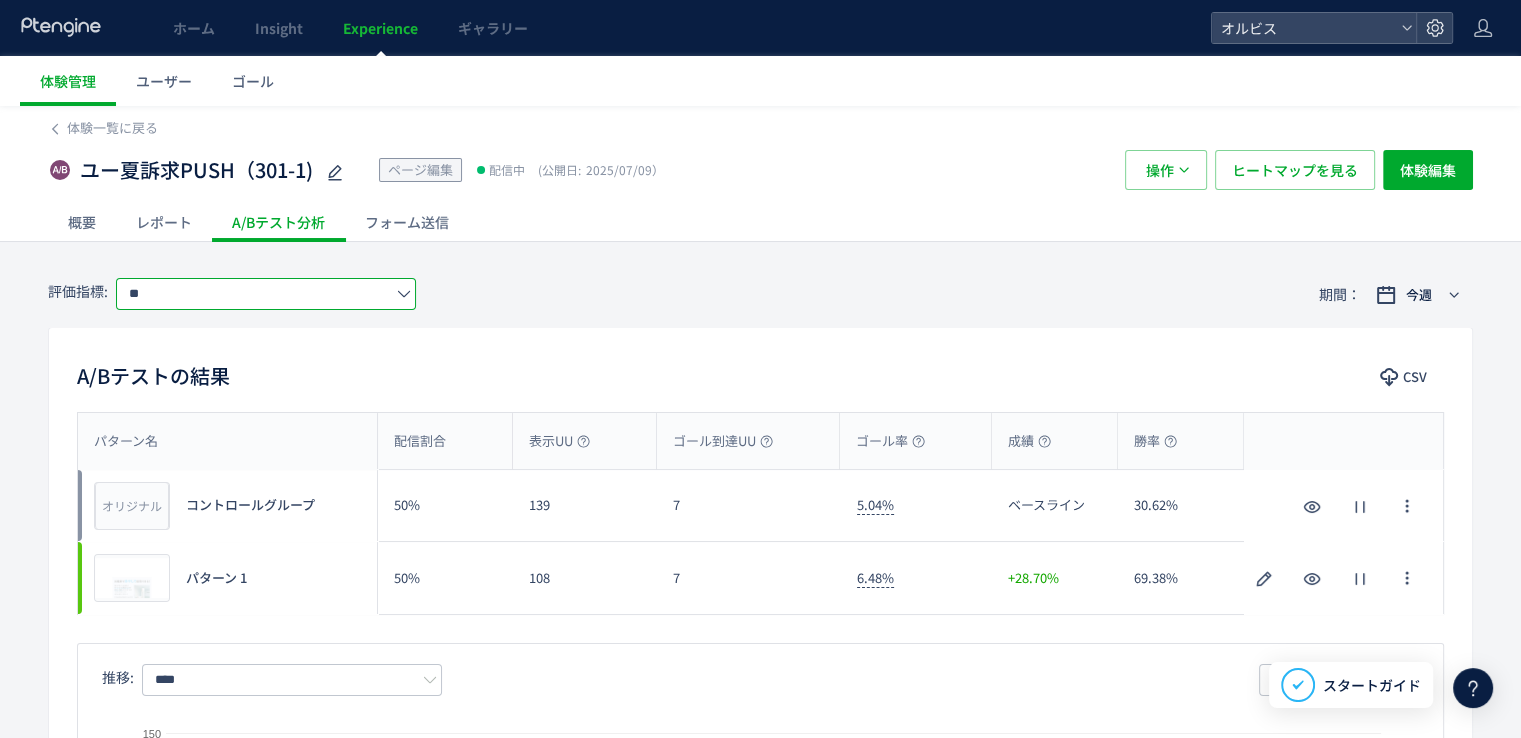 click on "**" 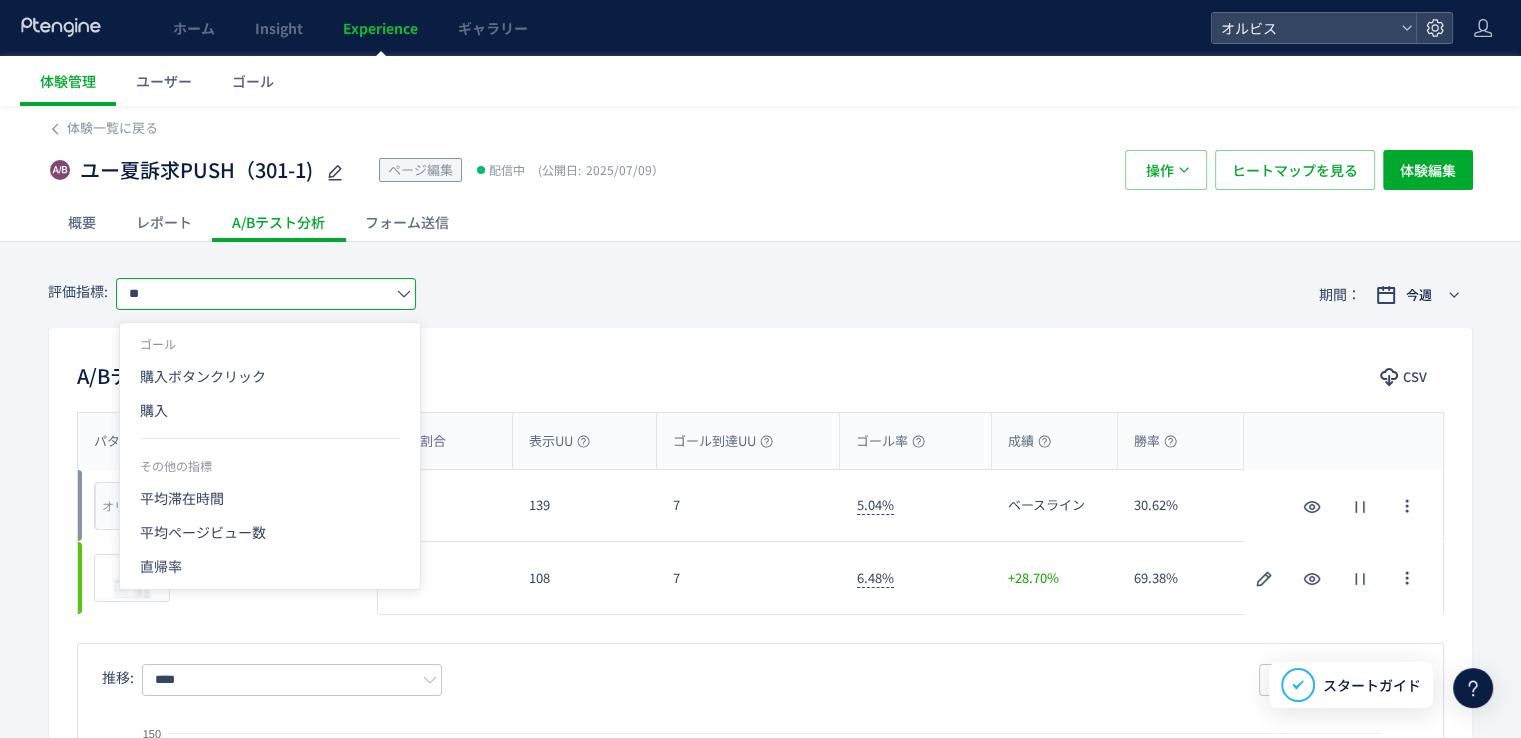 drag, startPoint x: 331, startPoint y: 379, endPoint x: 466, endPoint y: 363, distance: 135.94484 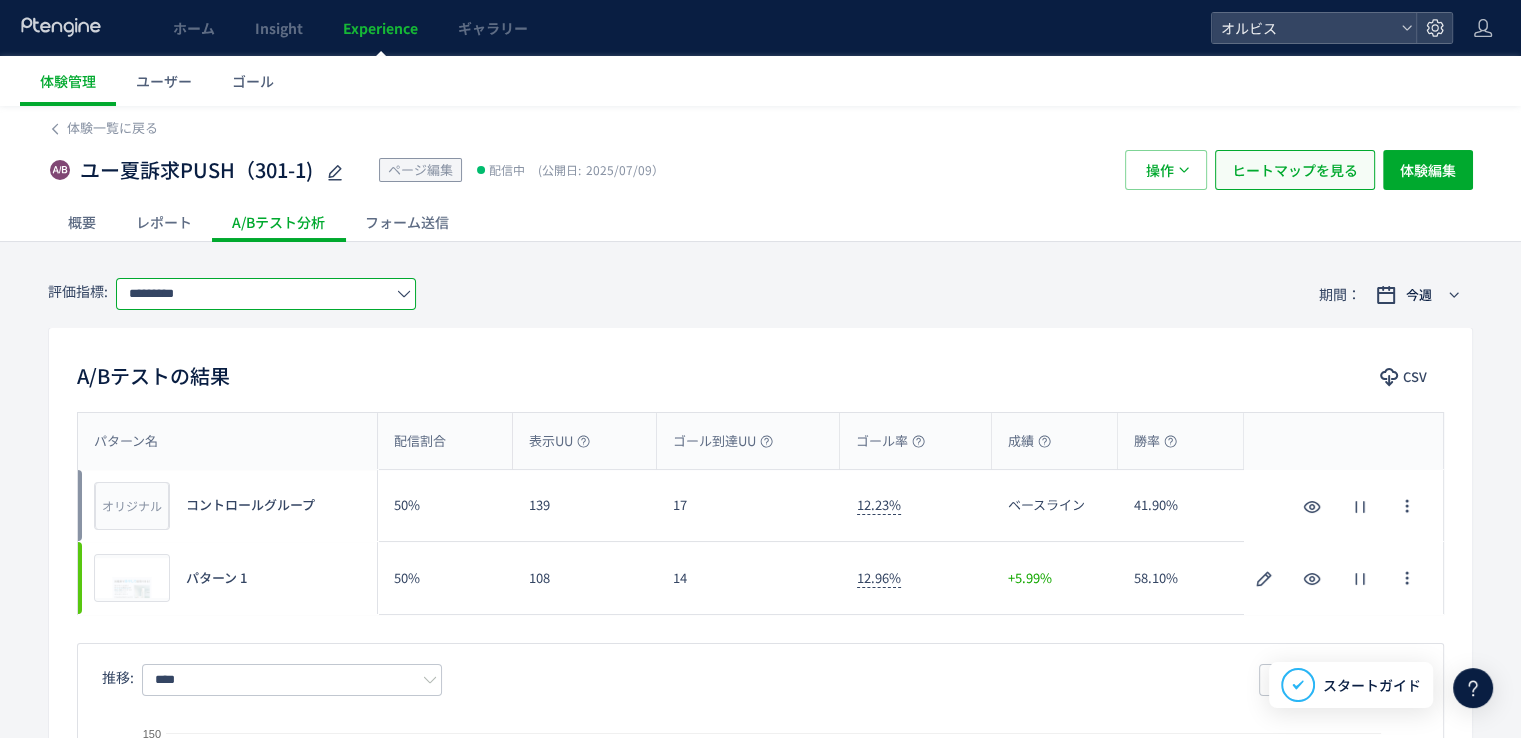 click on "ヒートマップを見る" at bounding box center (1295, 170) 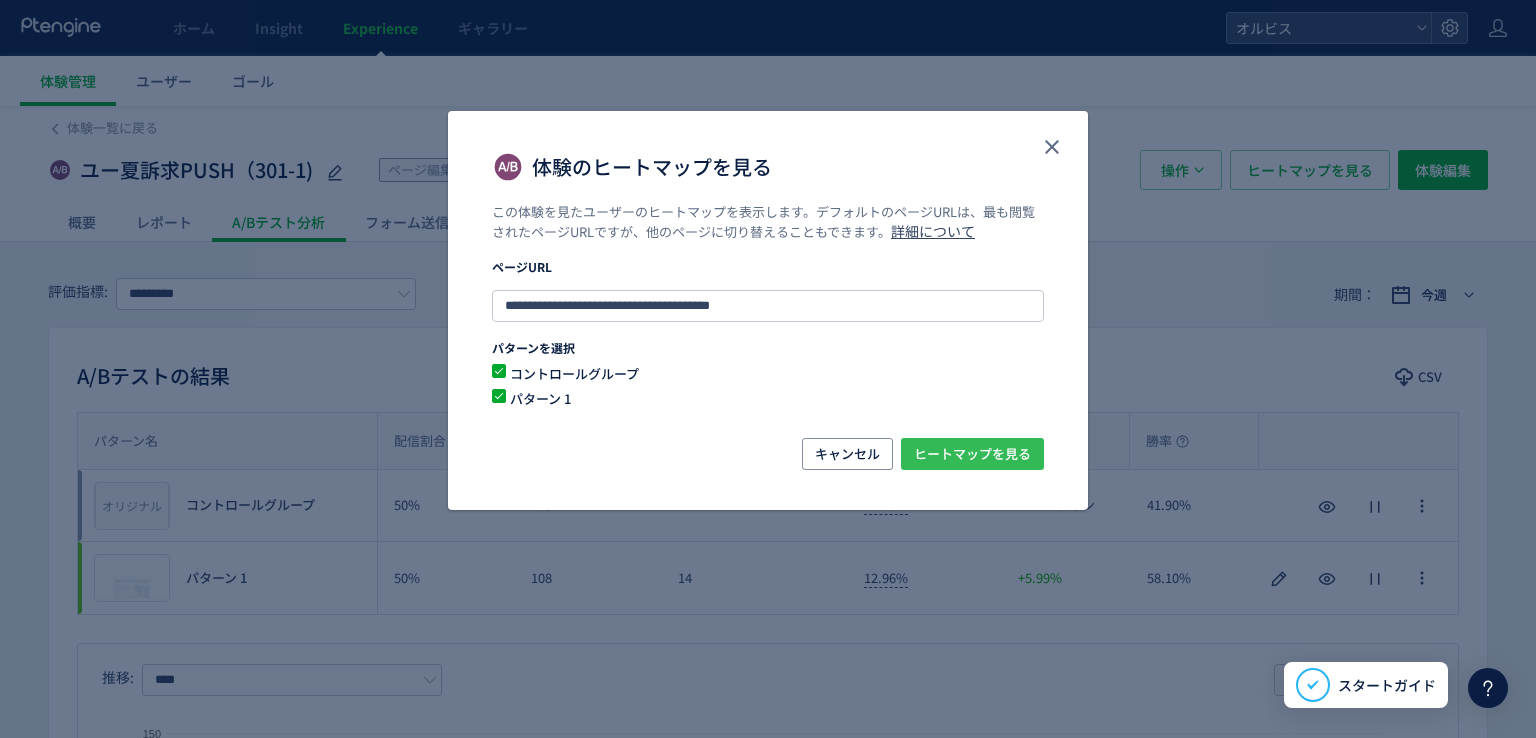 click on "ヒートマップを見る" at bounding box center [972, 454] 